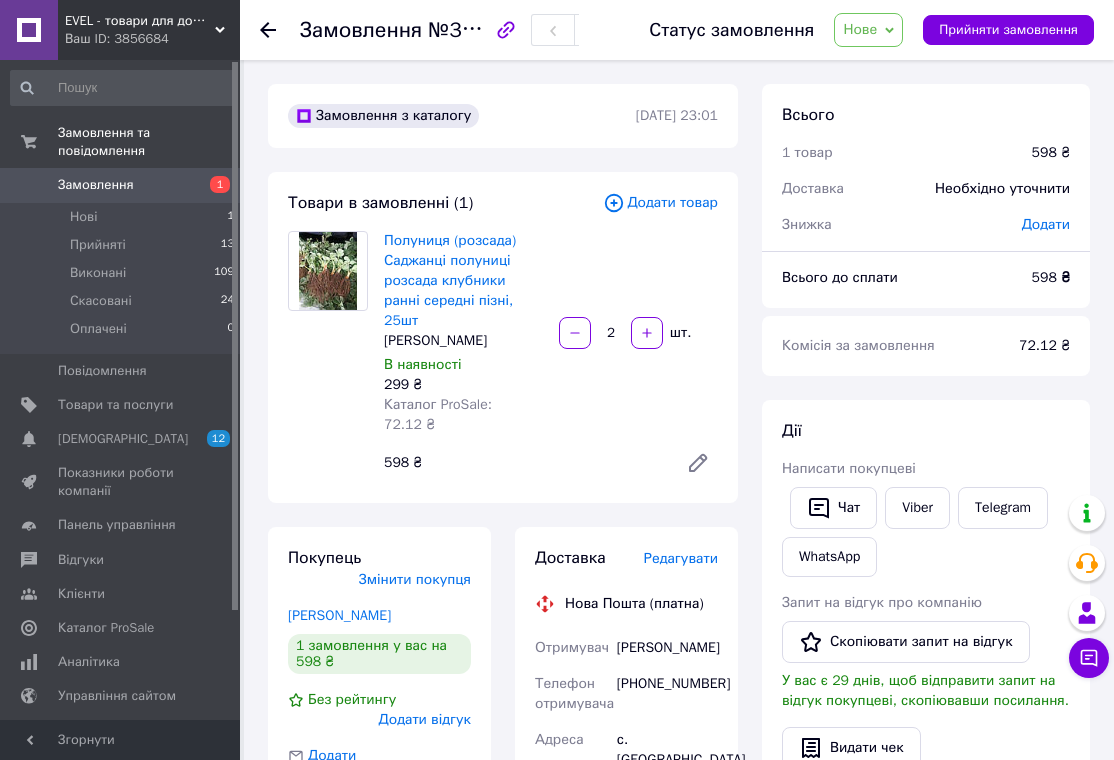 scroll, scrollTop: 0, scrollLeft: 0, axis: both 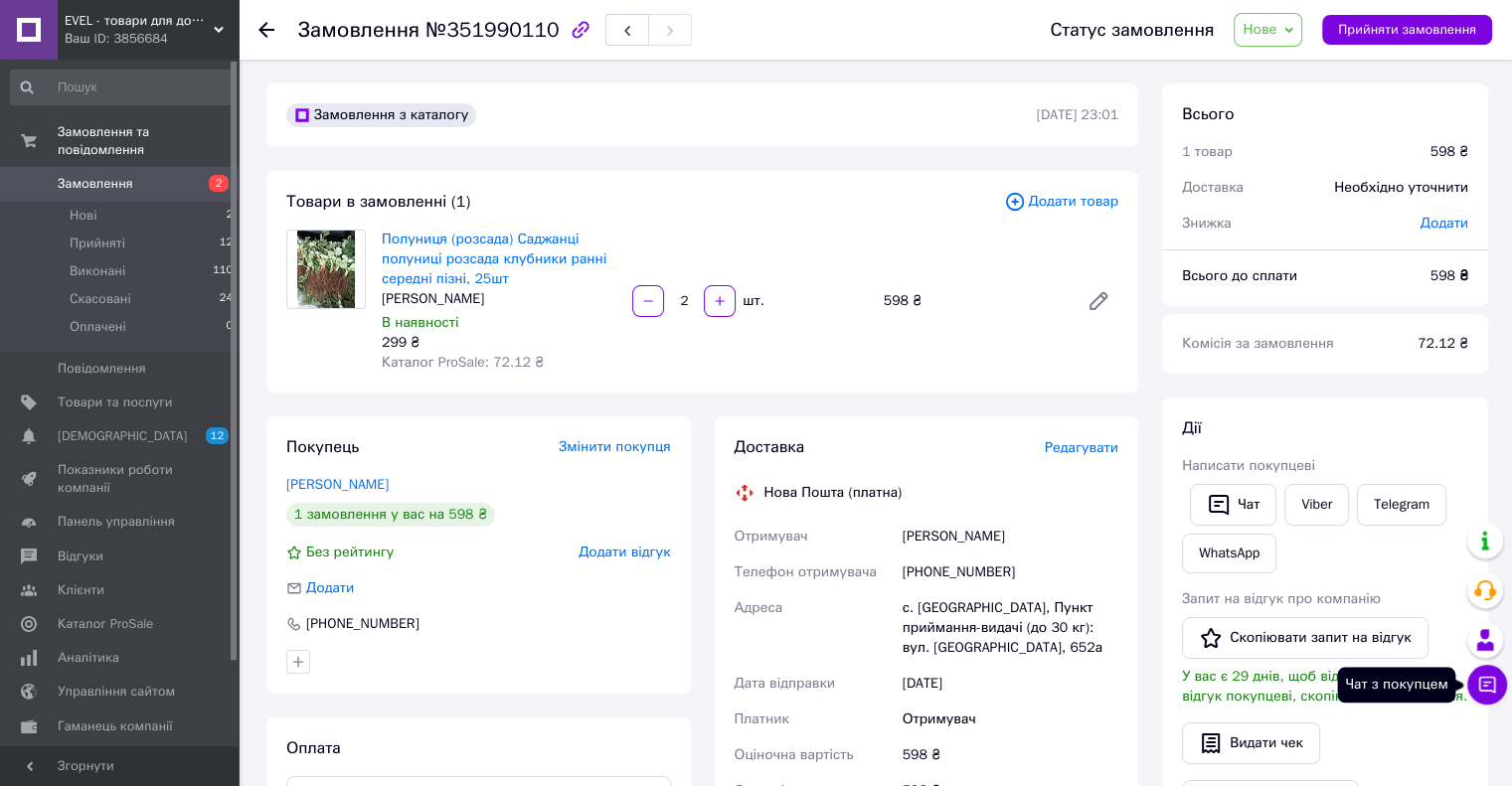 click 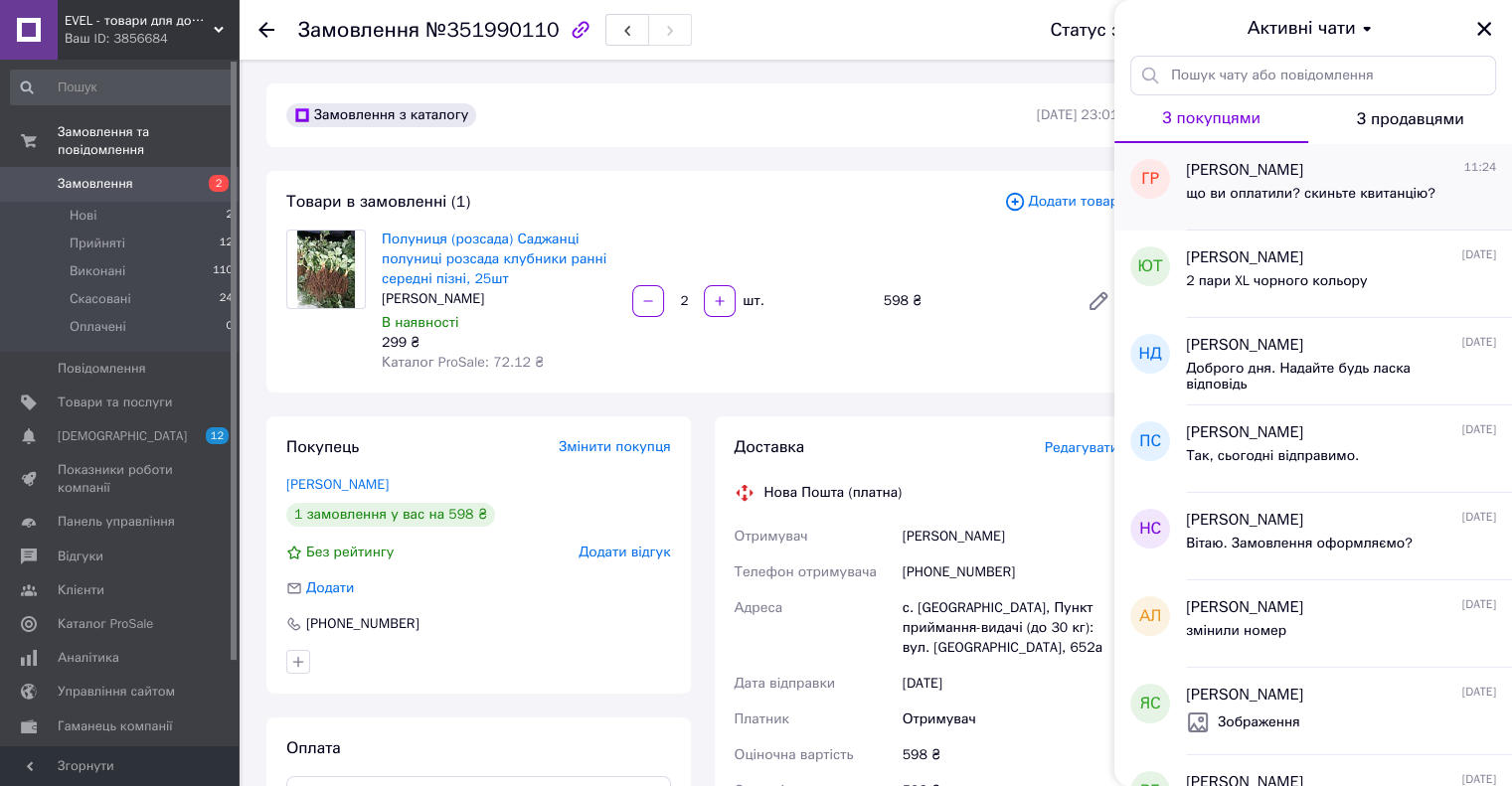 click on "що ви оплатили?
скиньте квитанцію?" at bounding box center (1341, 198) 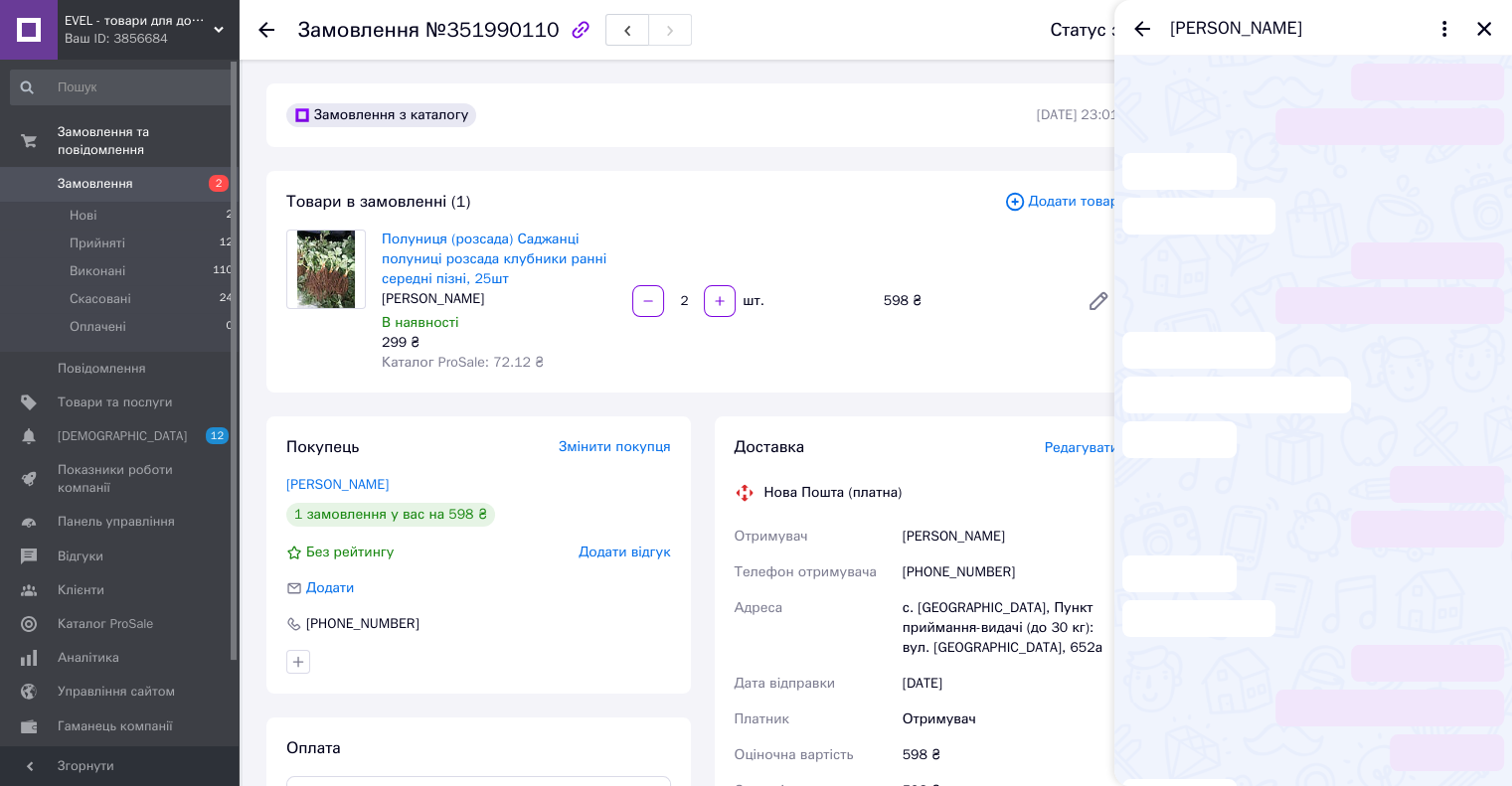 scroll, scrollTop: 750, scrollLeft: 0, axis: vertical 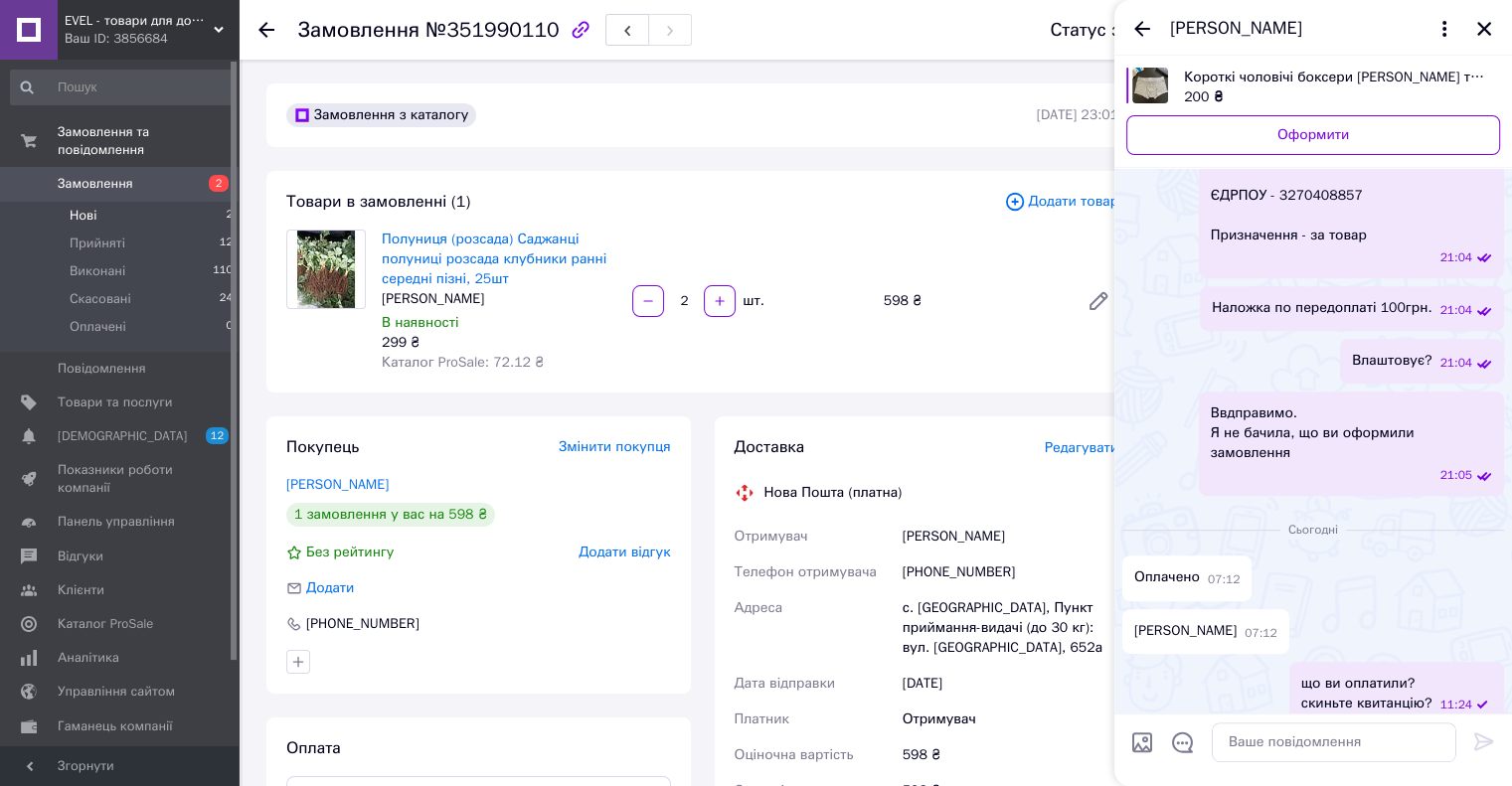 click on "Нові 2" at bounding box center [122, 216] 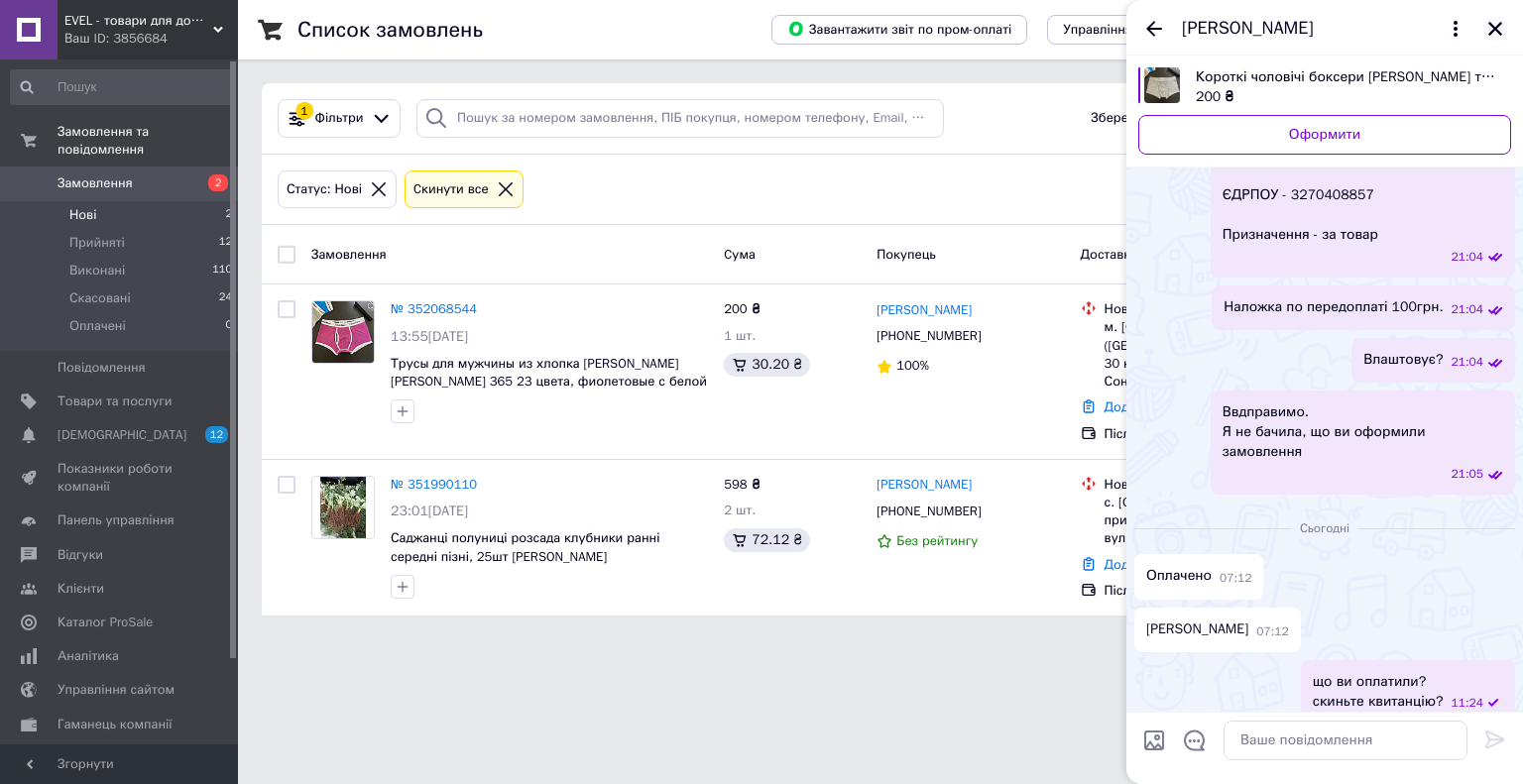 click at bounding box center (1495, 29) 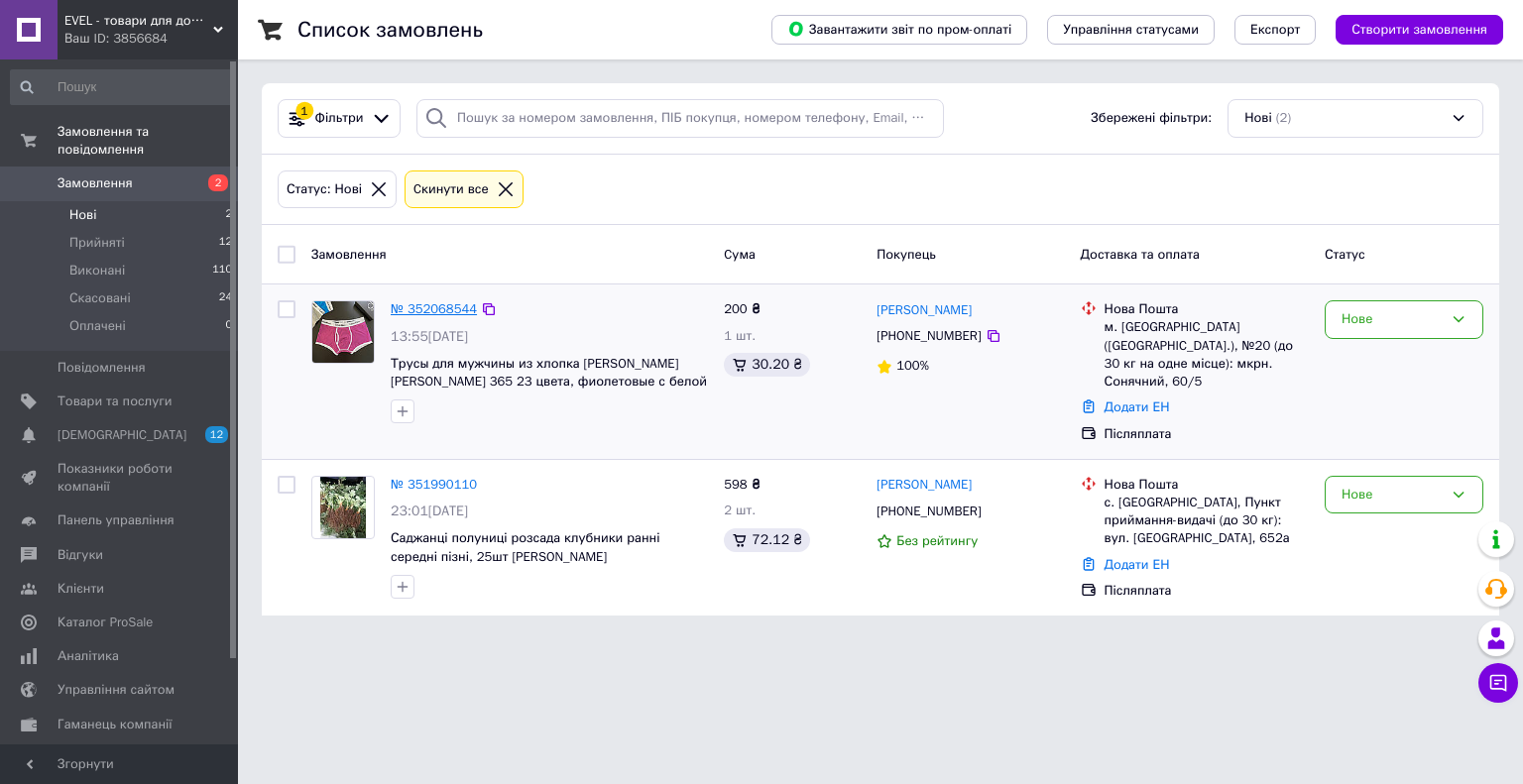 click on "№ 352068544" at bounding box center [433, 308] 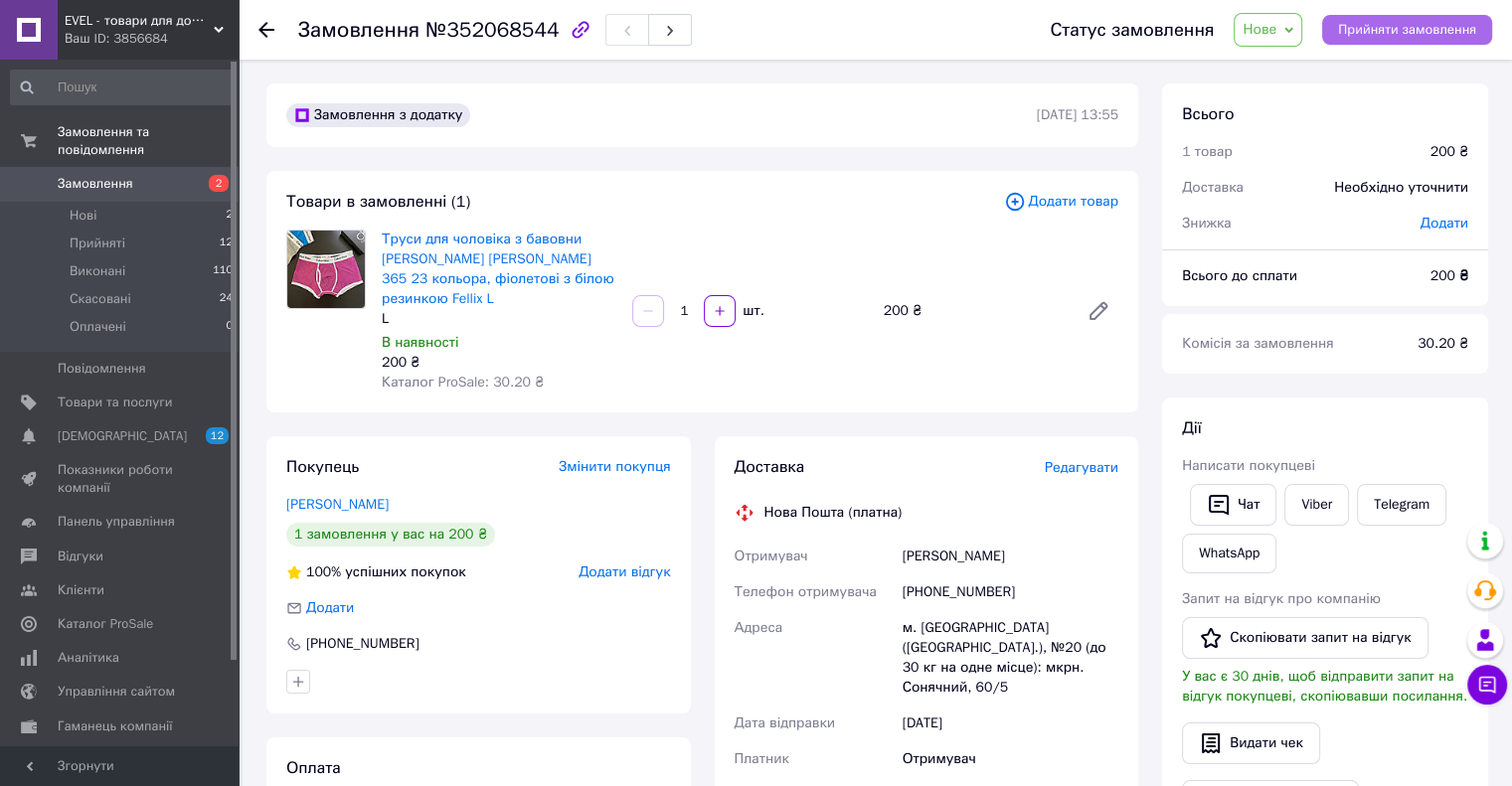 click on "Прийняти замовлення" at bounding box center [1407, 30] 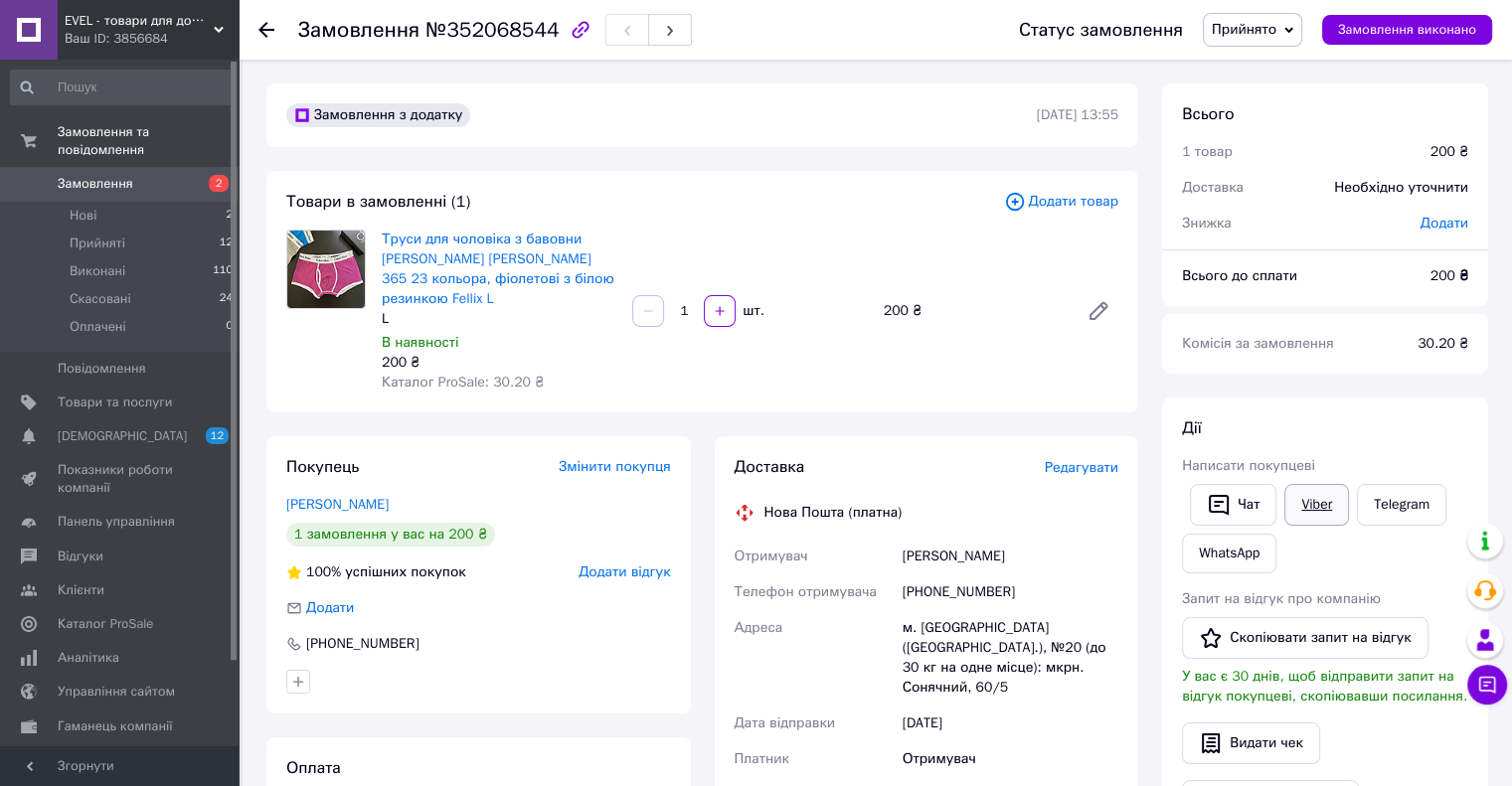 click on "Viber" at bounding box center (1316, 505) 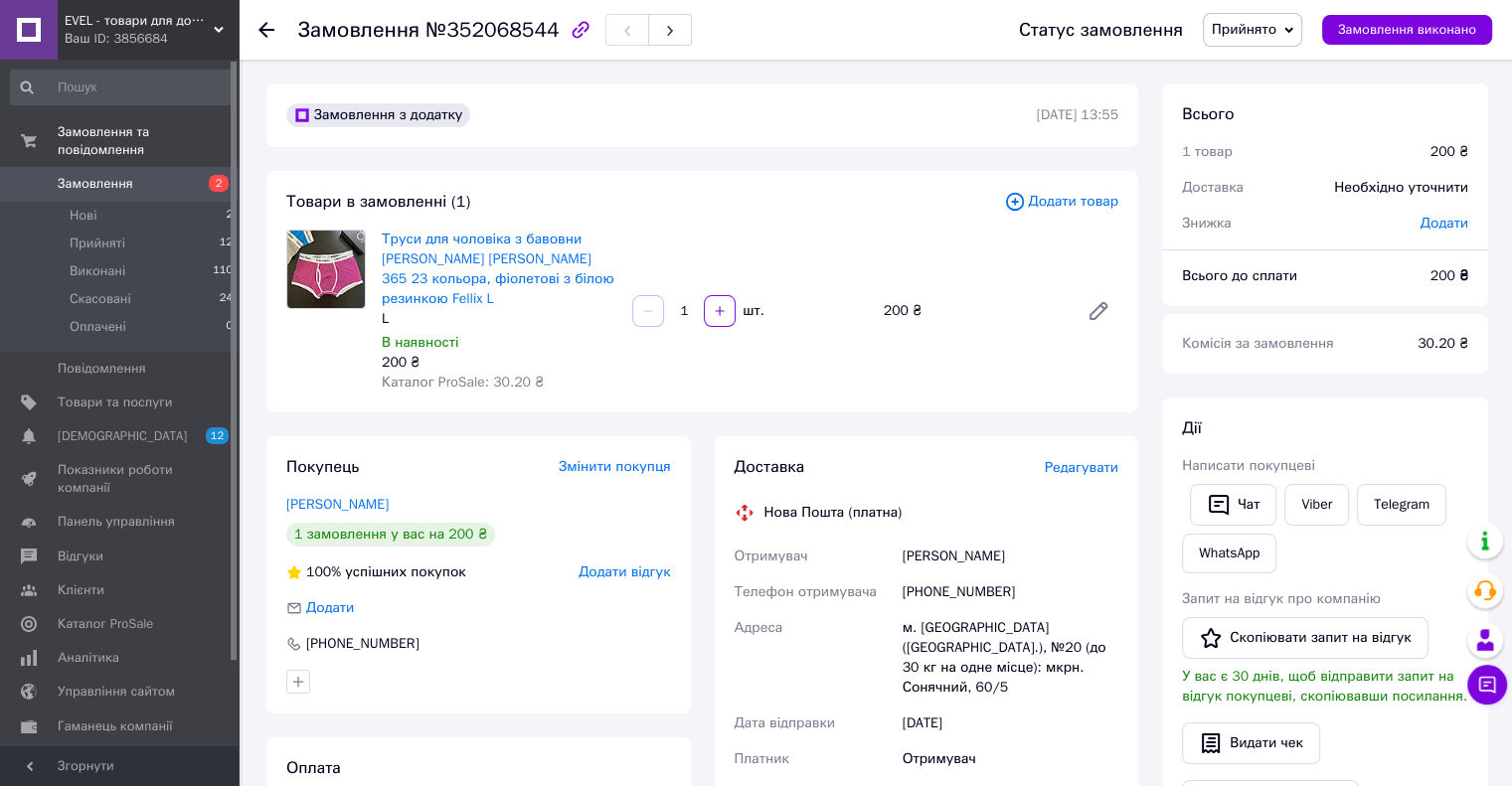 click on "Замовлення з додатку 10.07.2025 | 13:55 Товари в замовленні (1) Додати товар Труси для чоловіка з бавовни келвін кляйн Calvin klein 365 23 кольора, фіолетові з білою резинкою Fellix L L В наявності 200 ₴ Каталог ProSale: 30.20 ₴  1   шт. 200 ₴ Покупець Змінити покупця Бойко Денис 1 замовлення у вас на 200 ₴ 100%   успішних покупок Додати відгук Додати +380982349079 Оплата Післяплата Доставка Редагувати Нова Пошта (платна) Отримувач Бойко Денис Телефон отримувача +380982349079 Адреса м. Кривий Ріг (Дніпропетровська обл.), №20 (до 30 кг на одне місце): мкрн. Сонячний, 60/5 Дата відправки 10.07.2025 Платник Отримувач <" at bounding box center (702, 752) 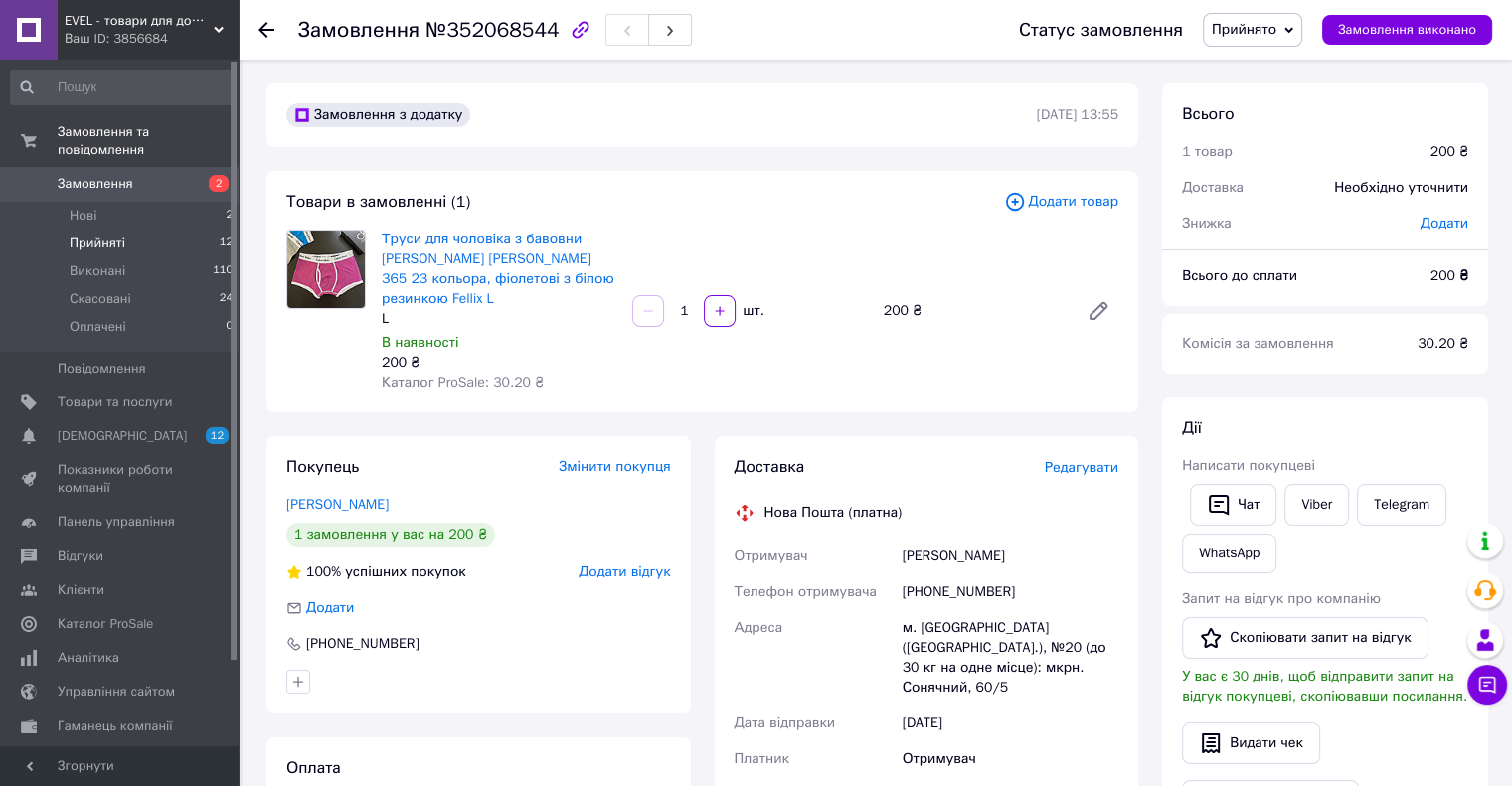 click on "Прийняті 12" at bounding box center [122, 243] 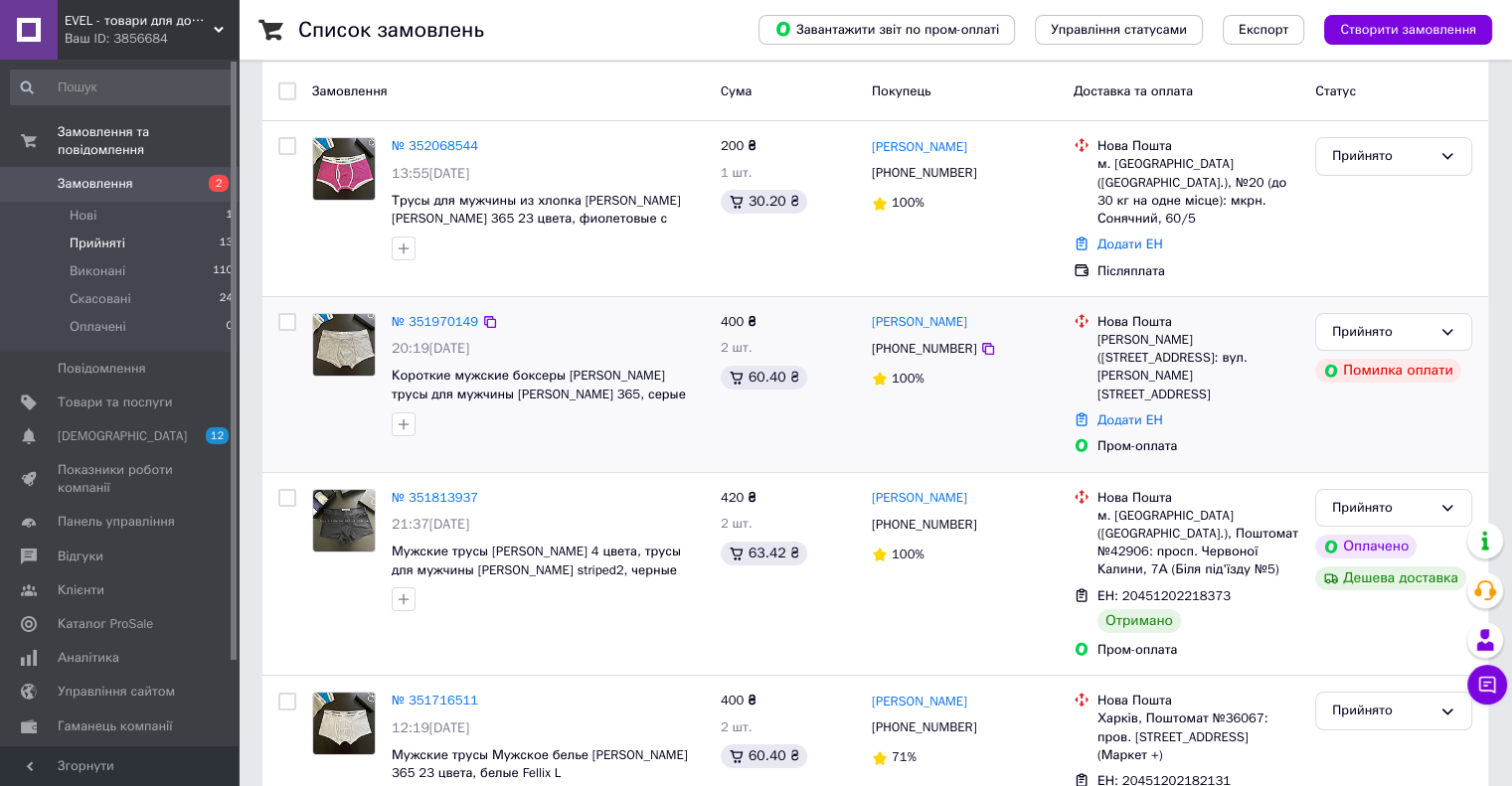 scroll, scrollTop: 199, scrollLeft: 0, axis: vertical 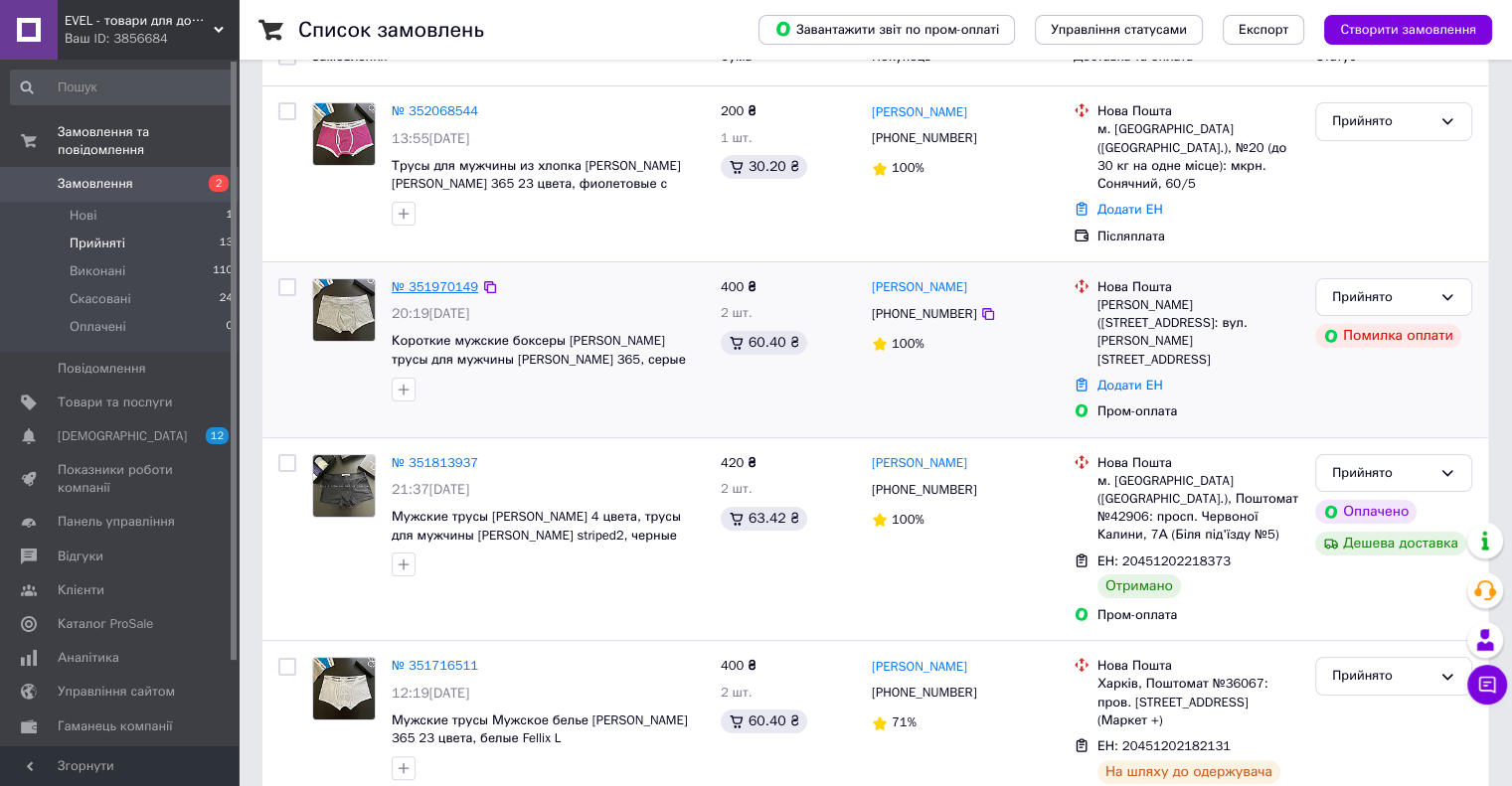 click on "№ 351970149" at bounding box center [434, 286] 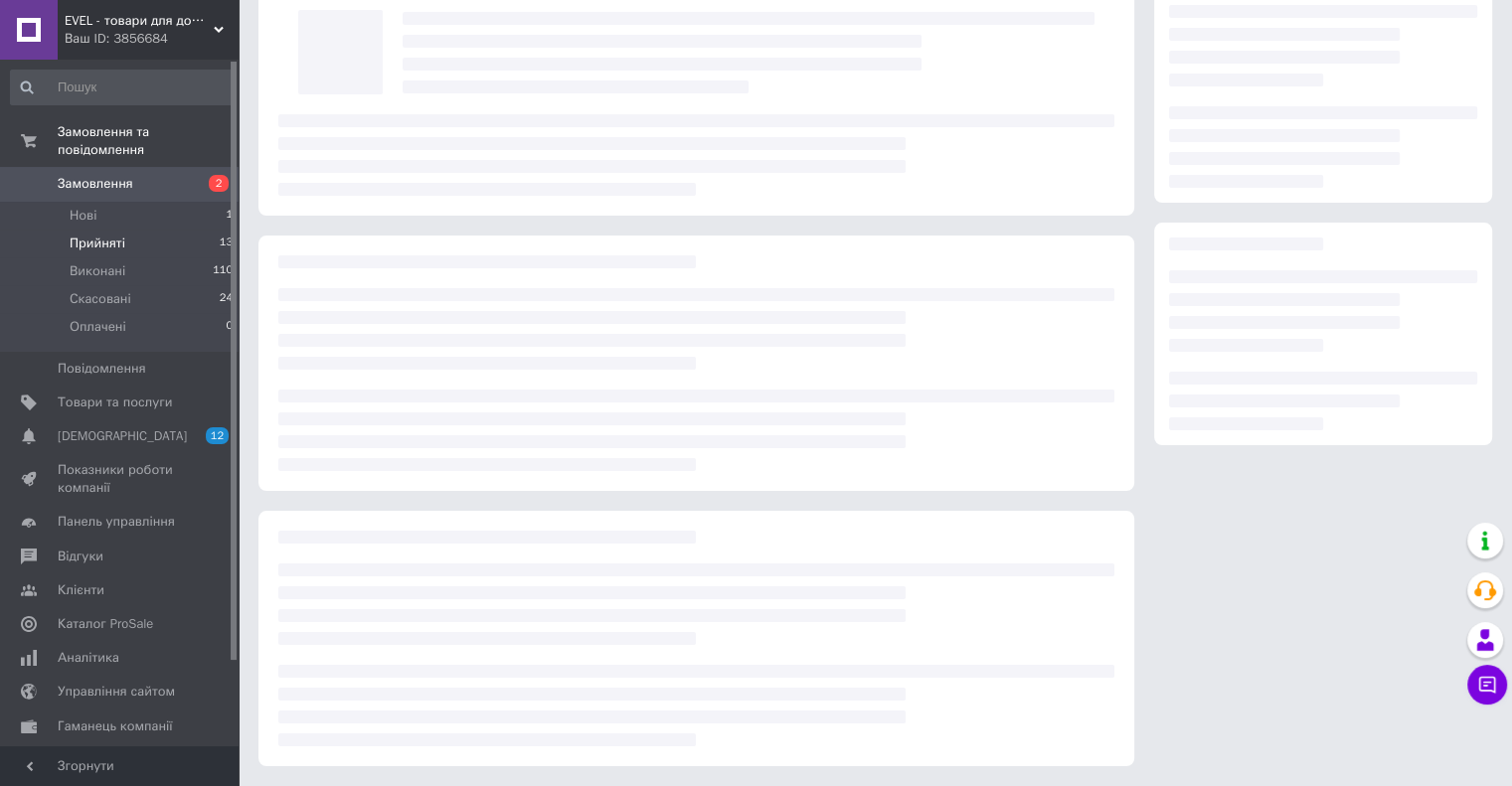 scroll, scrollTop: 199, scrollLeft: 0, axis: vertical 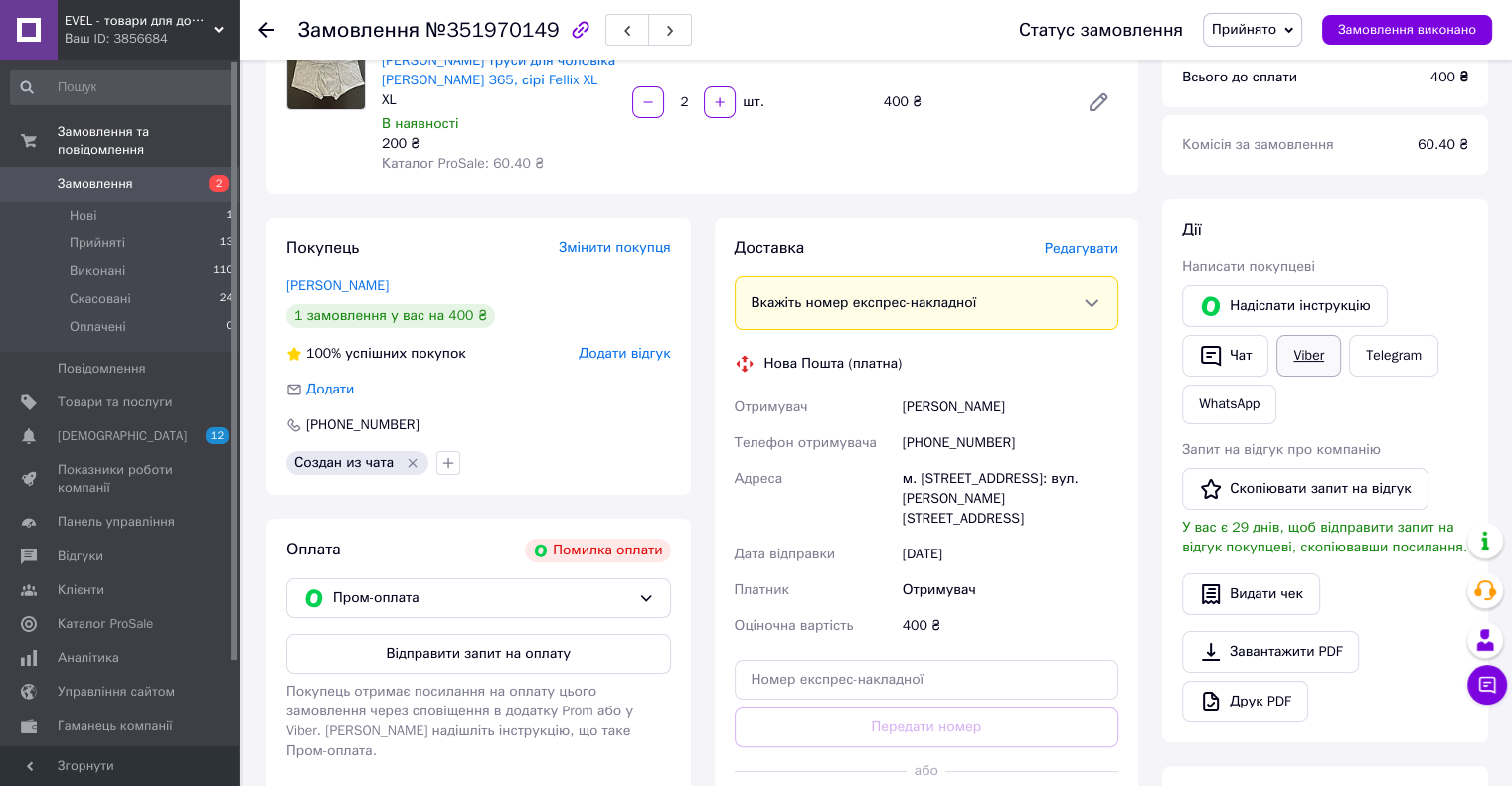 click on "Viber" at bounding box center (1308, 356) 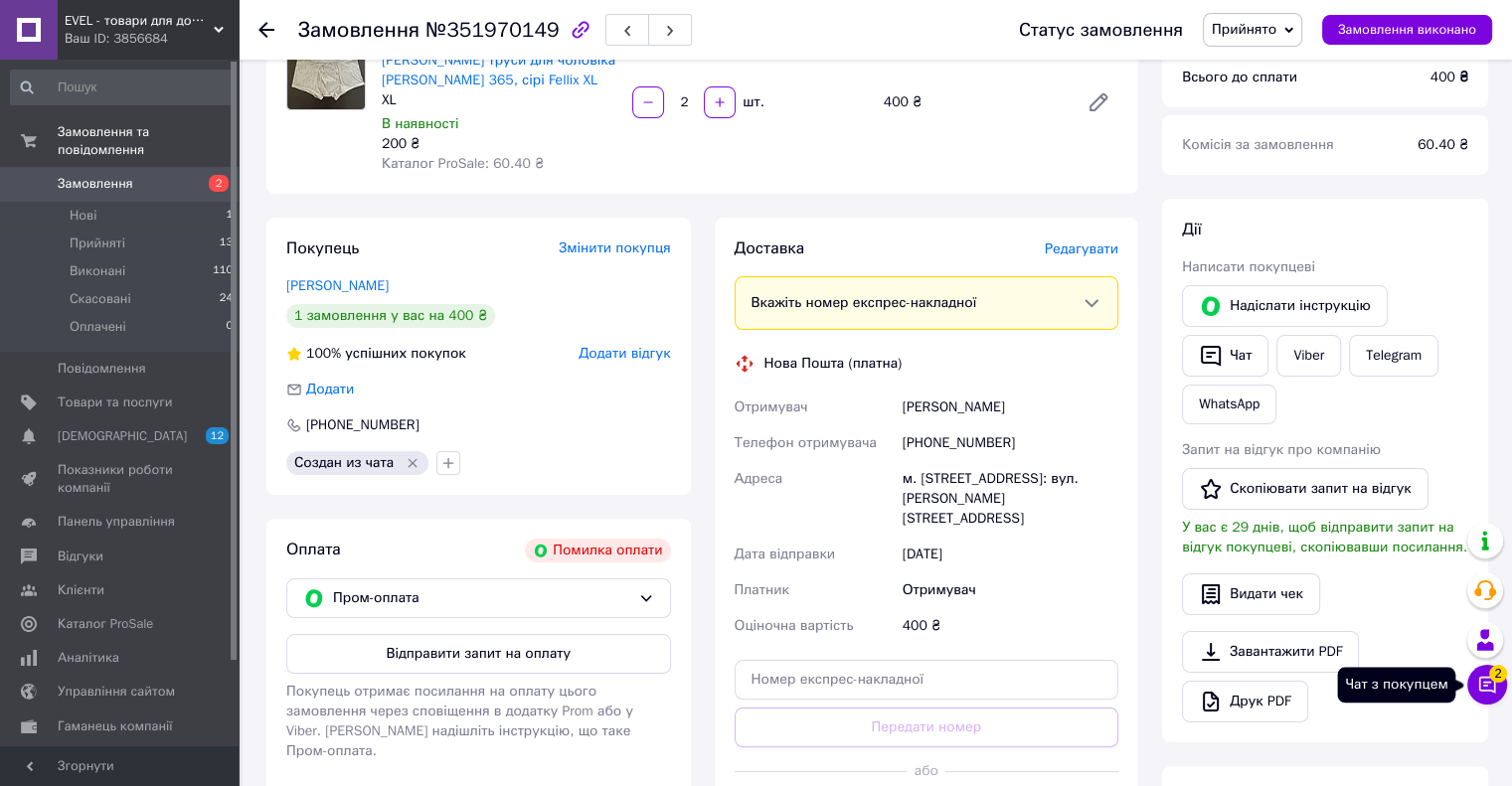 click 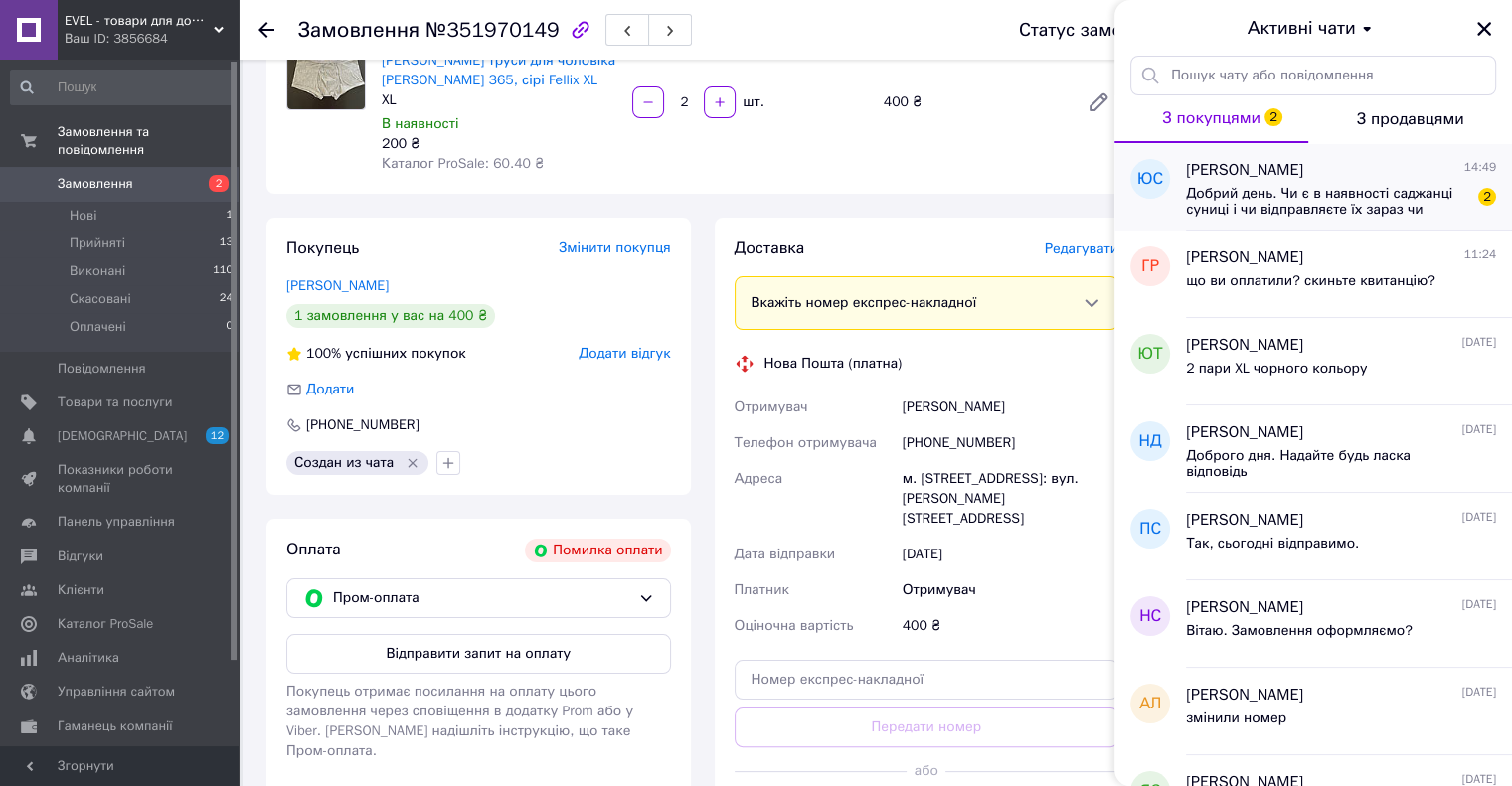 click on "Добрий день. Чи є в наявності саджанці суниці і чи відправляєте їх зараз чи потрібно чекати осені?" at bounding box center (1327, 202) 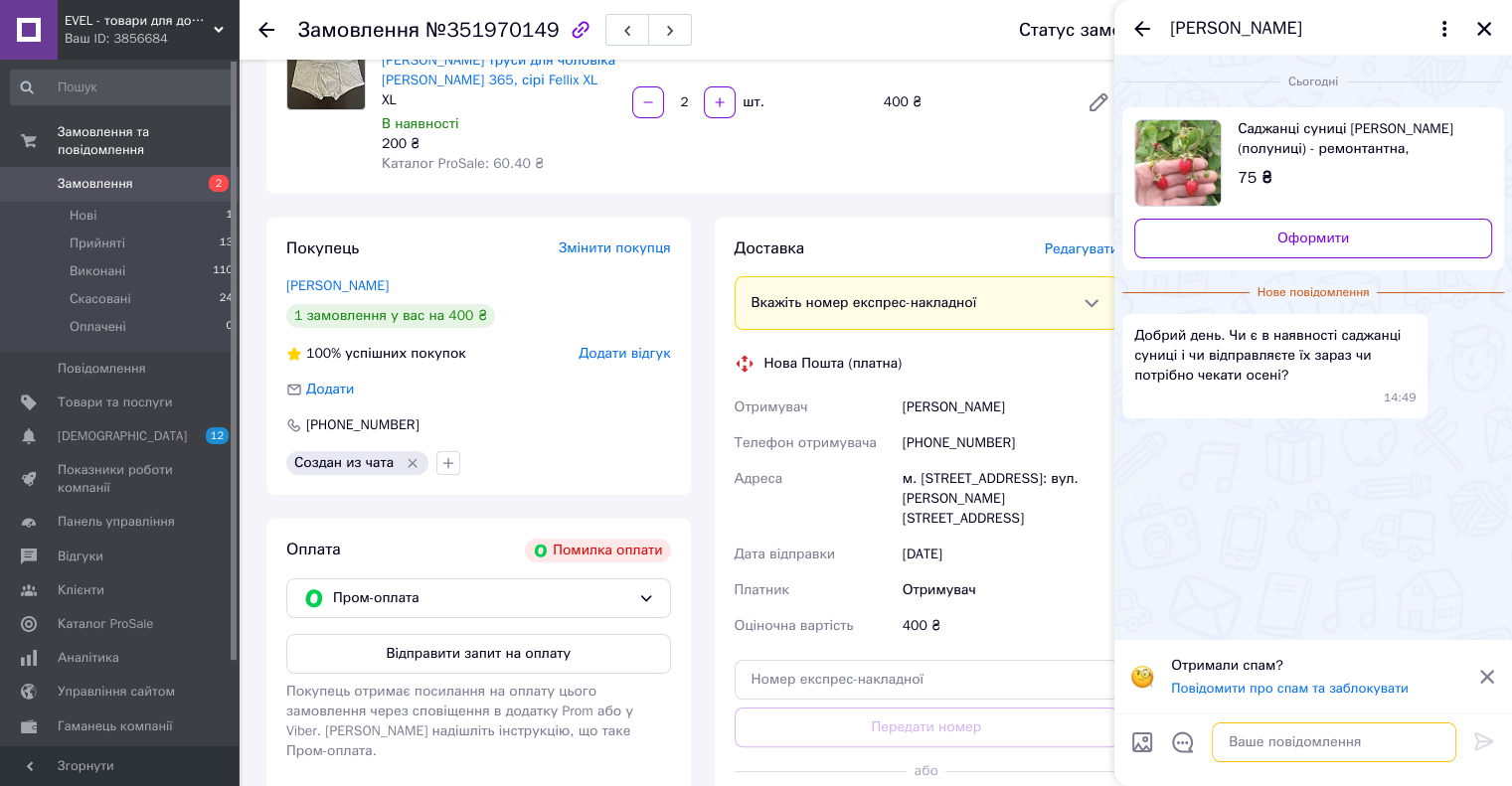 click at bounding box center [1334, 742] 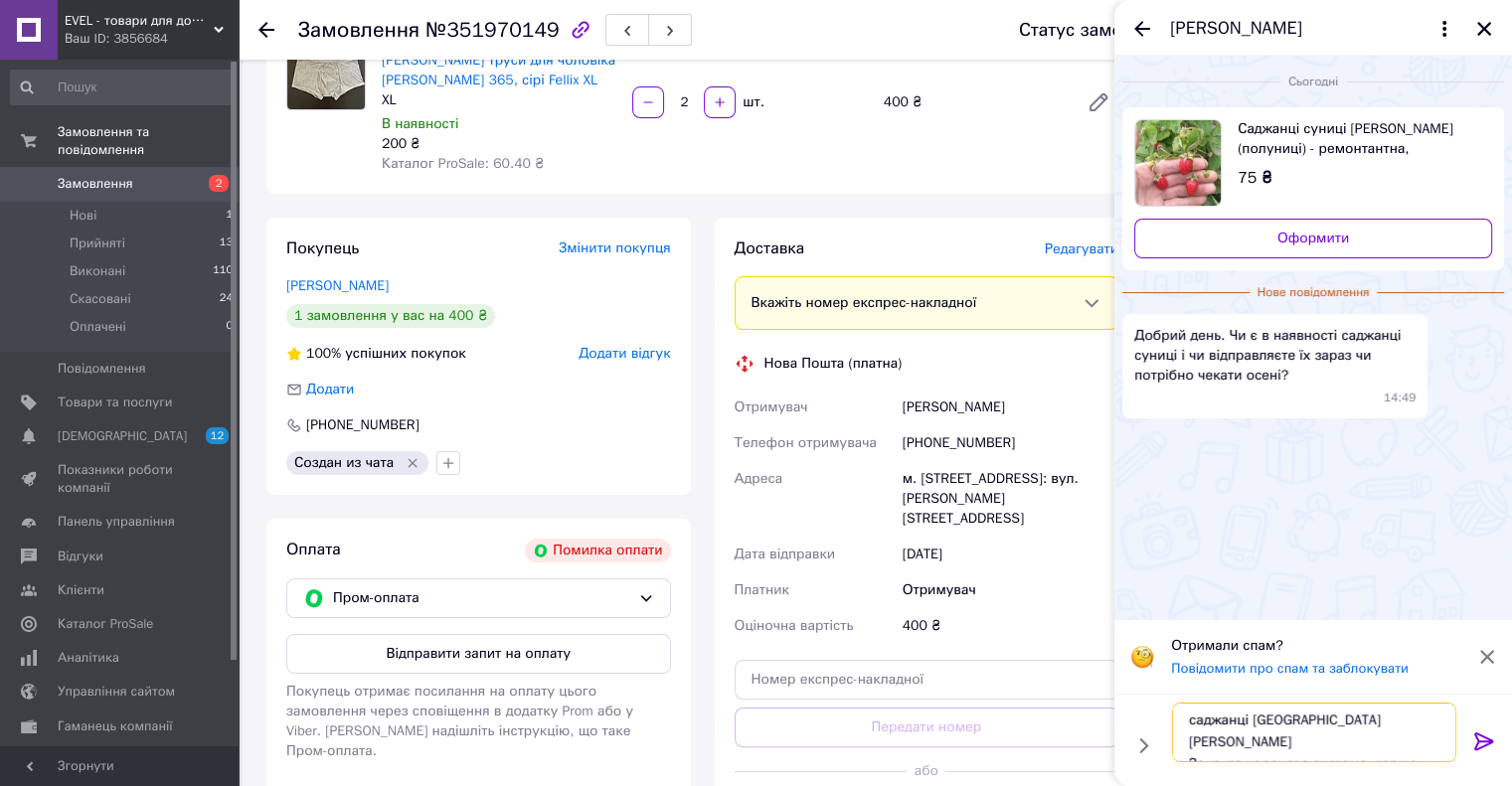 scroll, scrollTop: 36, scrollLeft: 0, axis: vertical 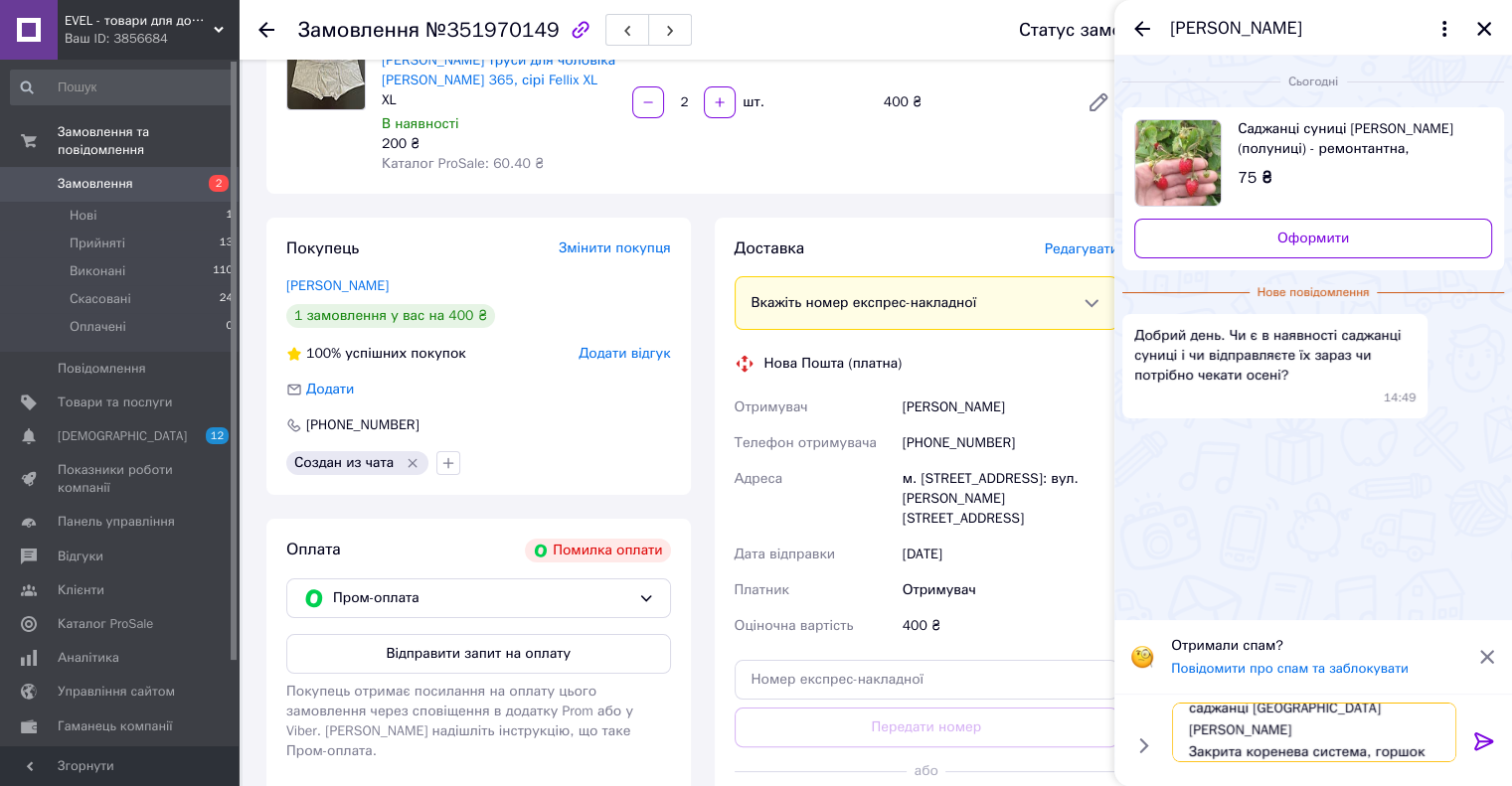 type on "Вітаю!
саджанці суниці є.
Закрита коренева система, горшок 0.5л." 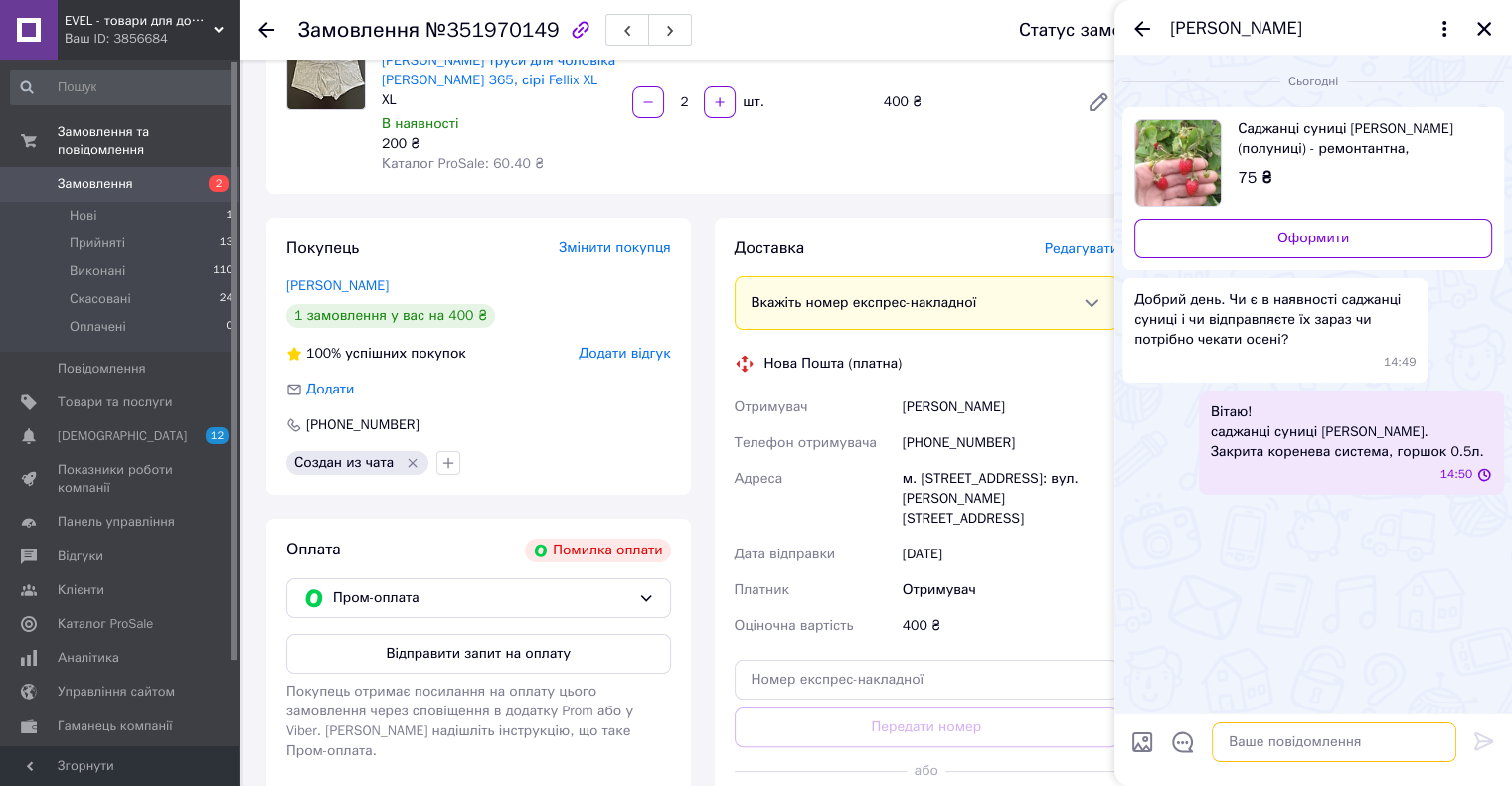 scroll, scrollTop: 0, scrollLeft: 0, axis: both 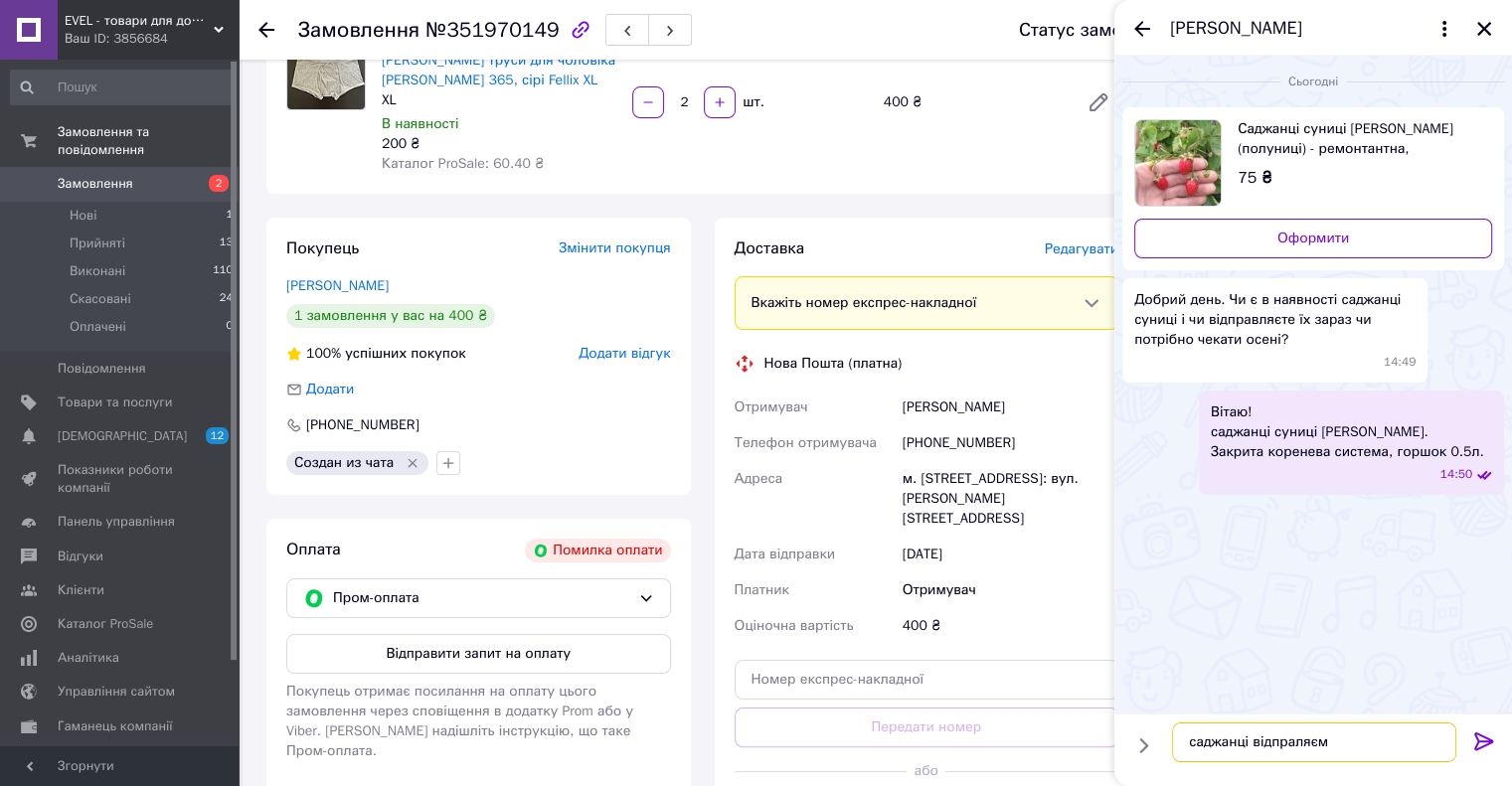 type on "саджанці відпраляємо" 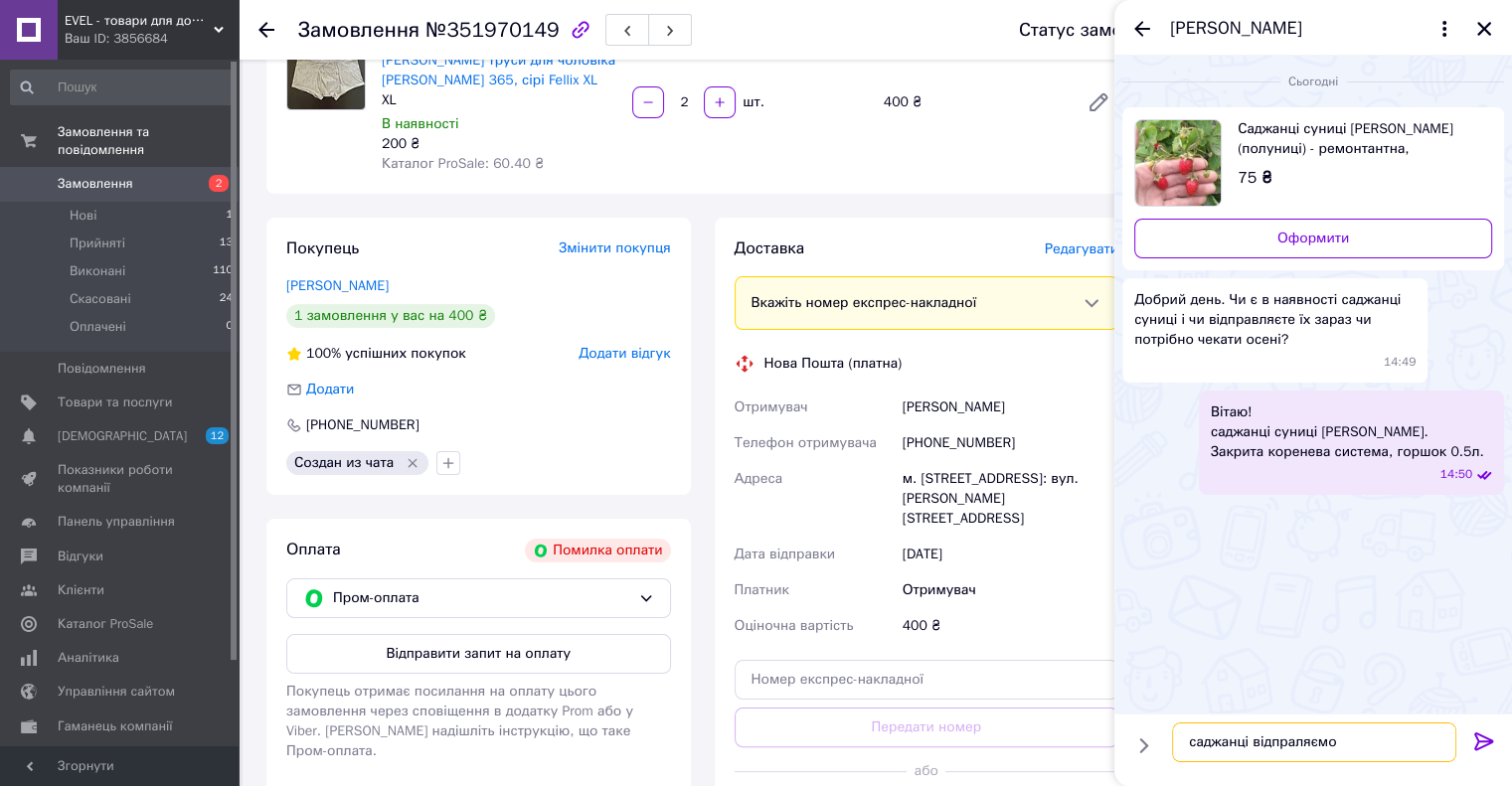 type 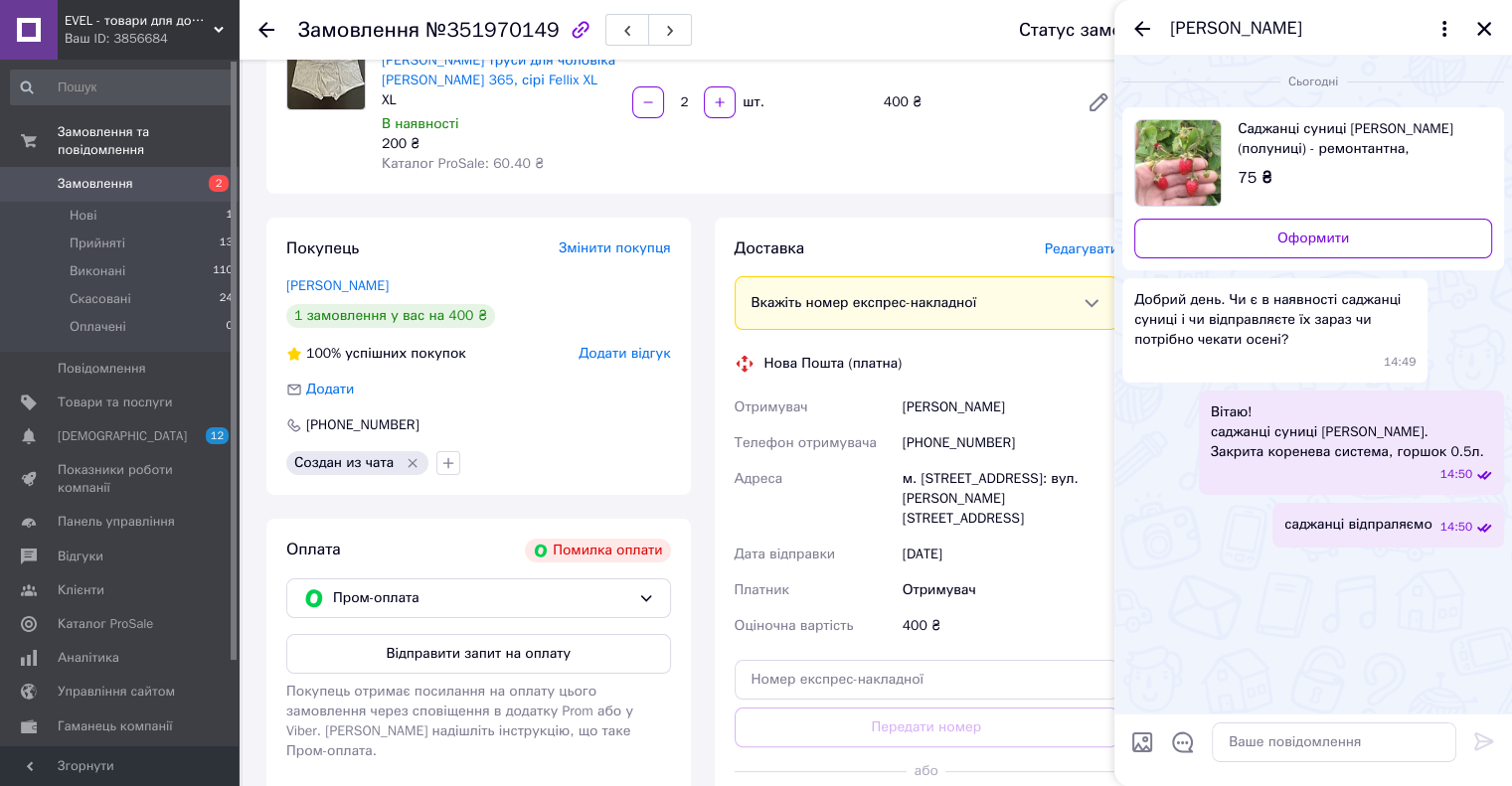 click on "Отримувач" at bounding box center (1010, 590) 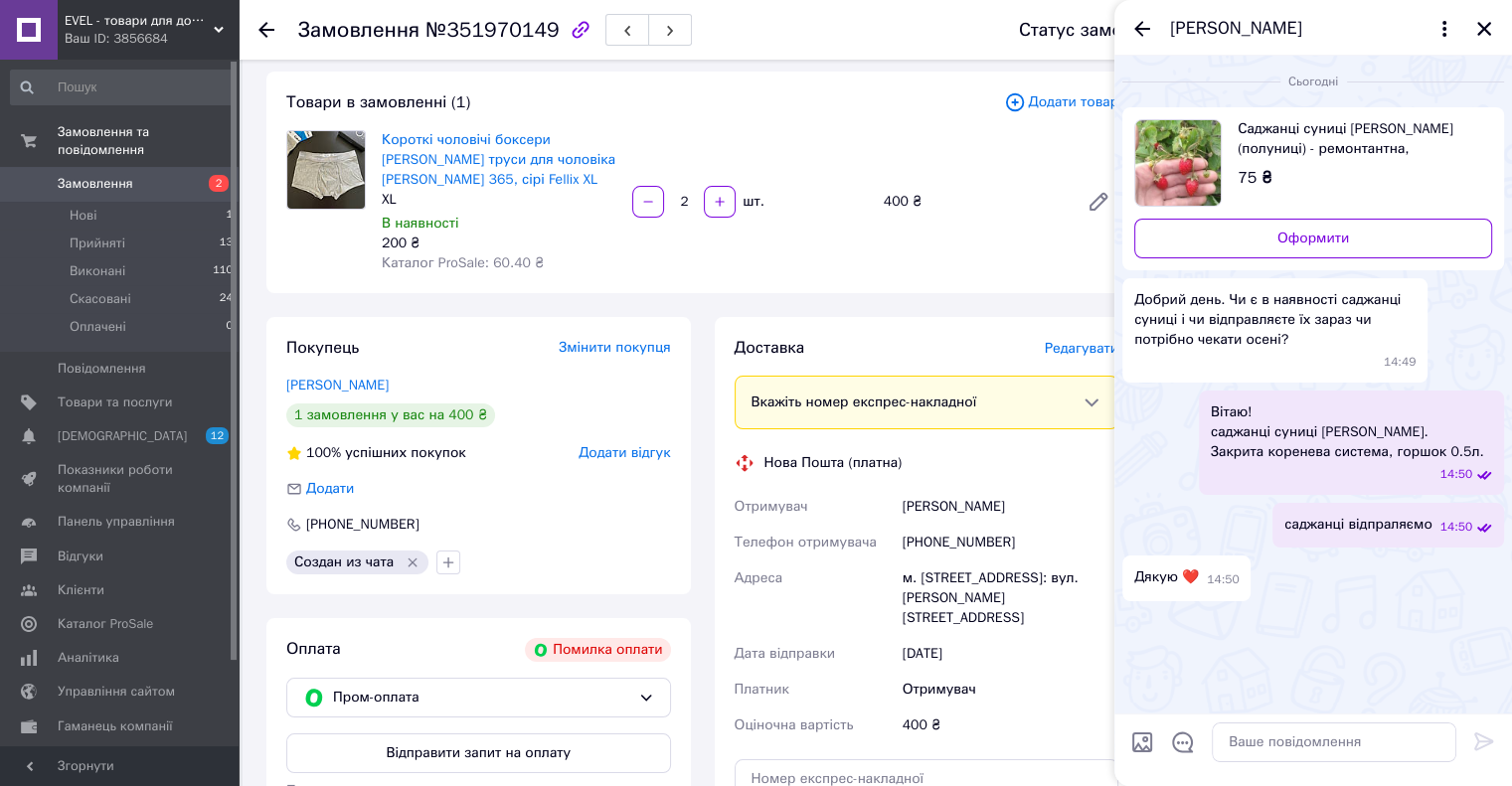 scroll, scrollTop: 99, scrollLeft: 0, axis: vertical 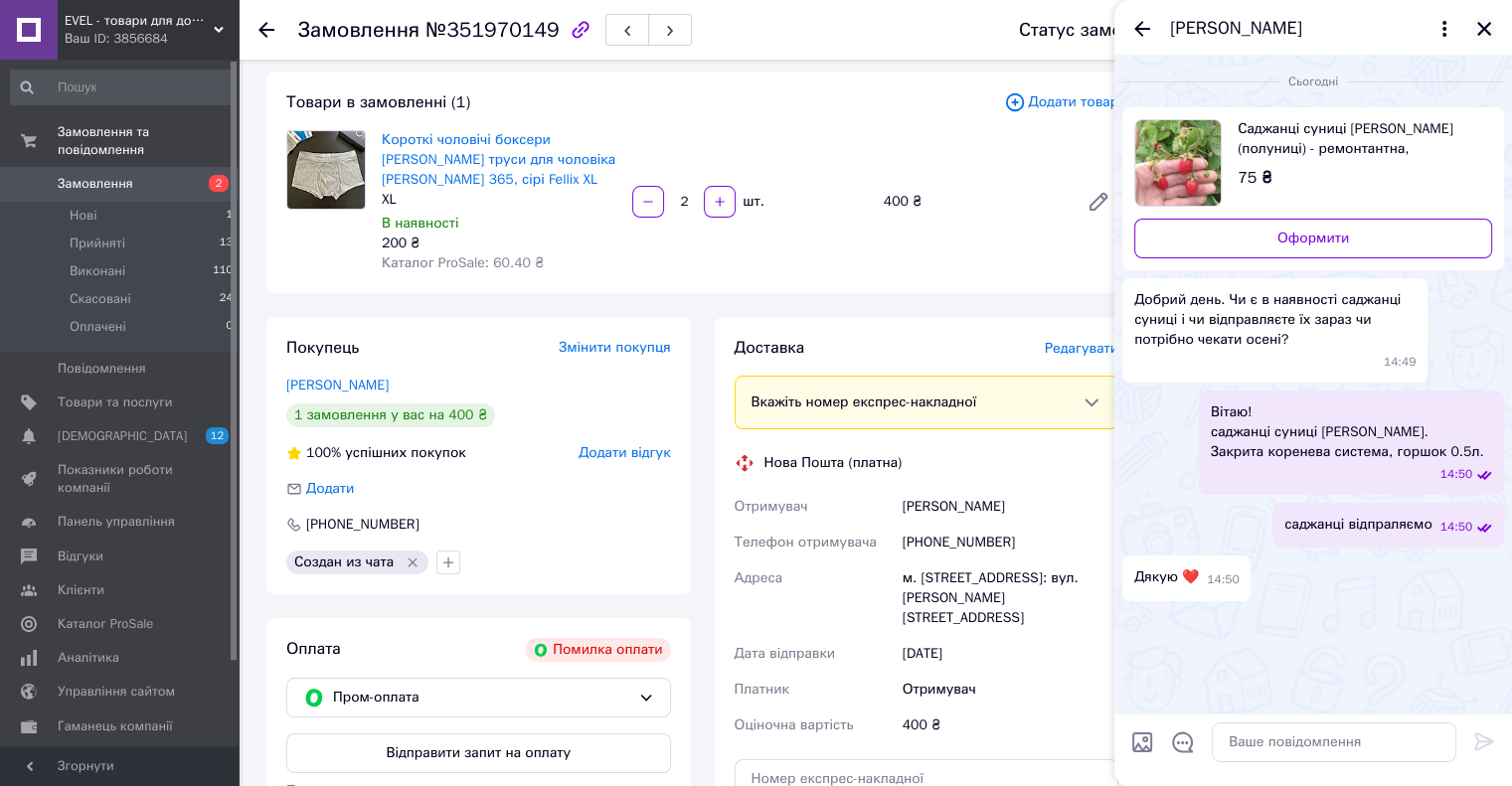 click 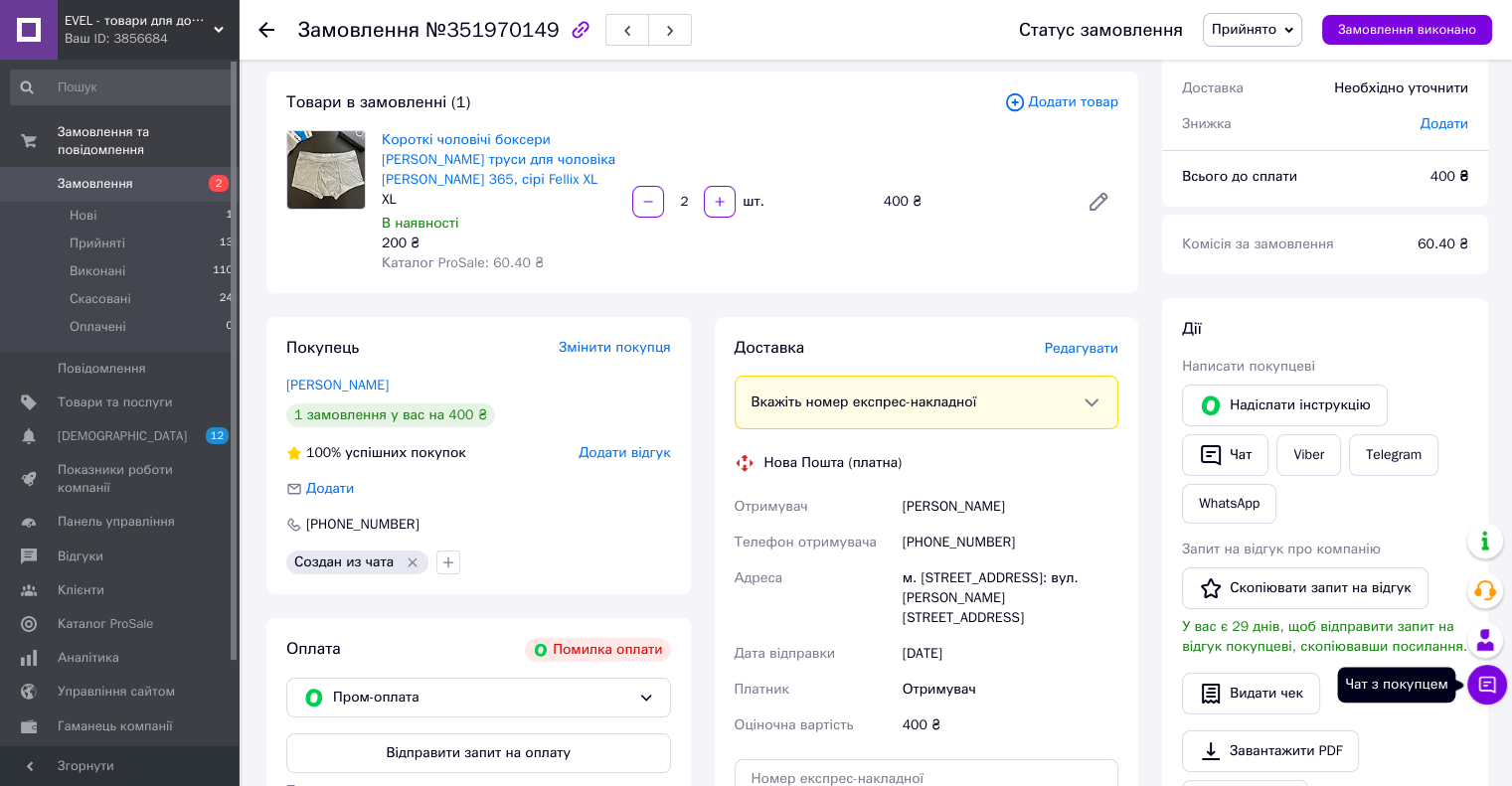click 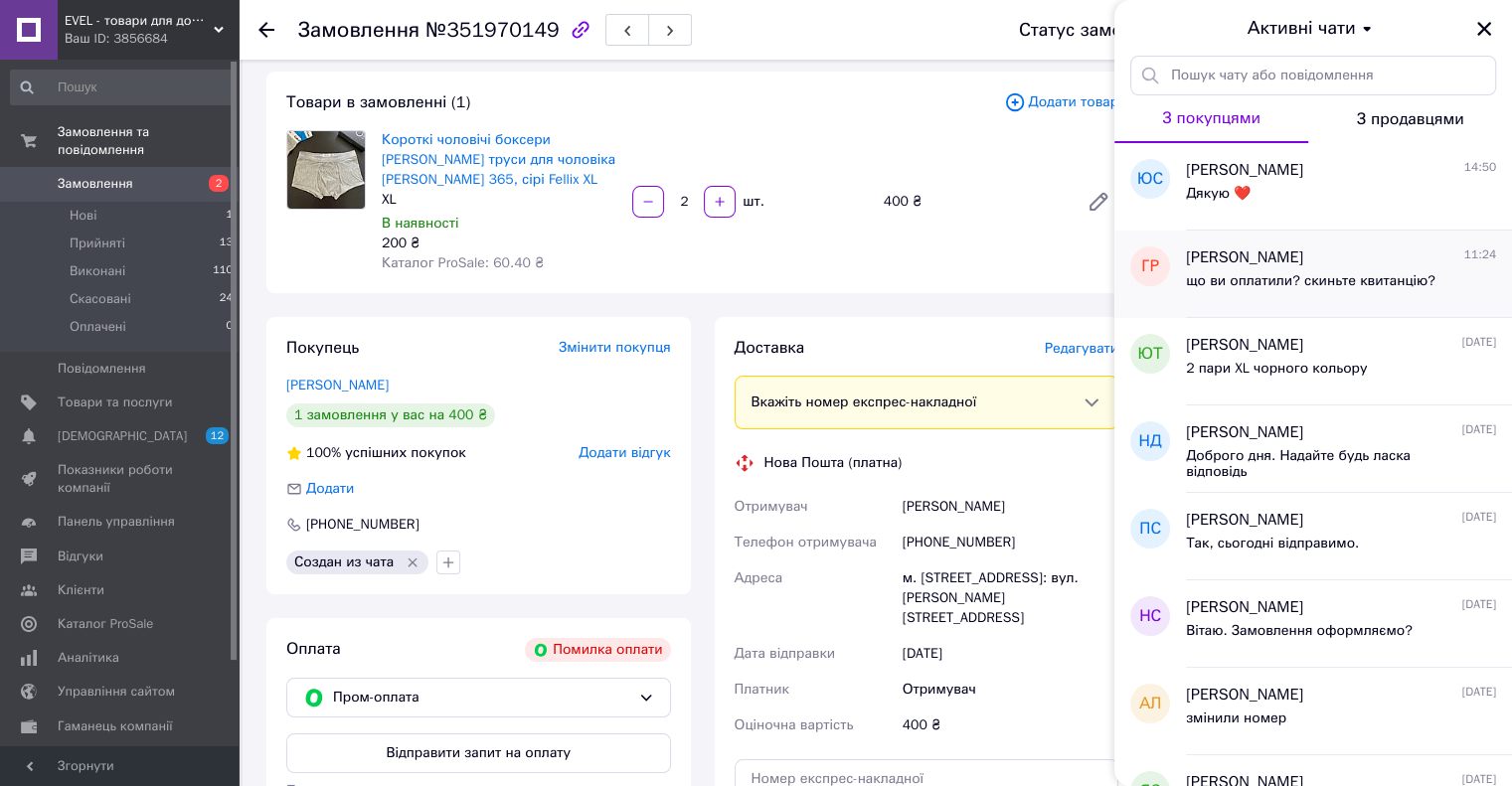 click on "Ганна Рильчук 11:24" at bounding box center [1341, 257] 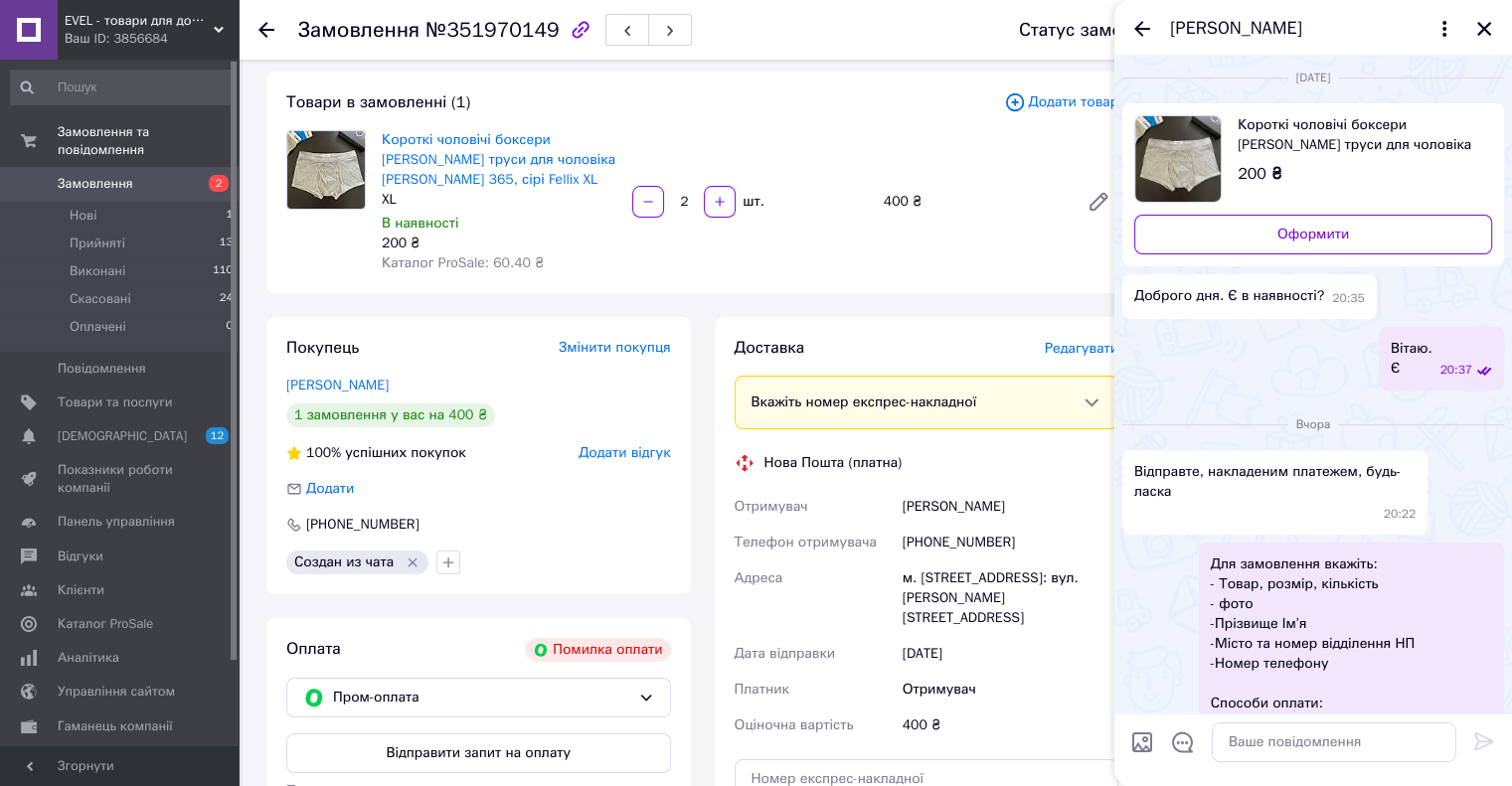 scroll, scrollTop: 0, scrollLeft: 0, axis: both 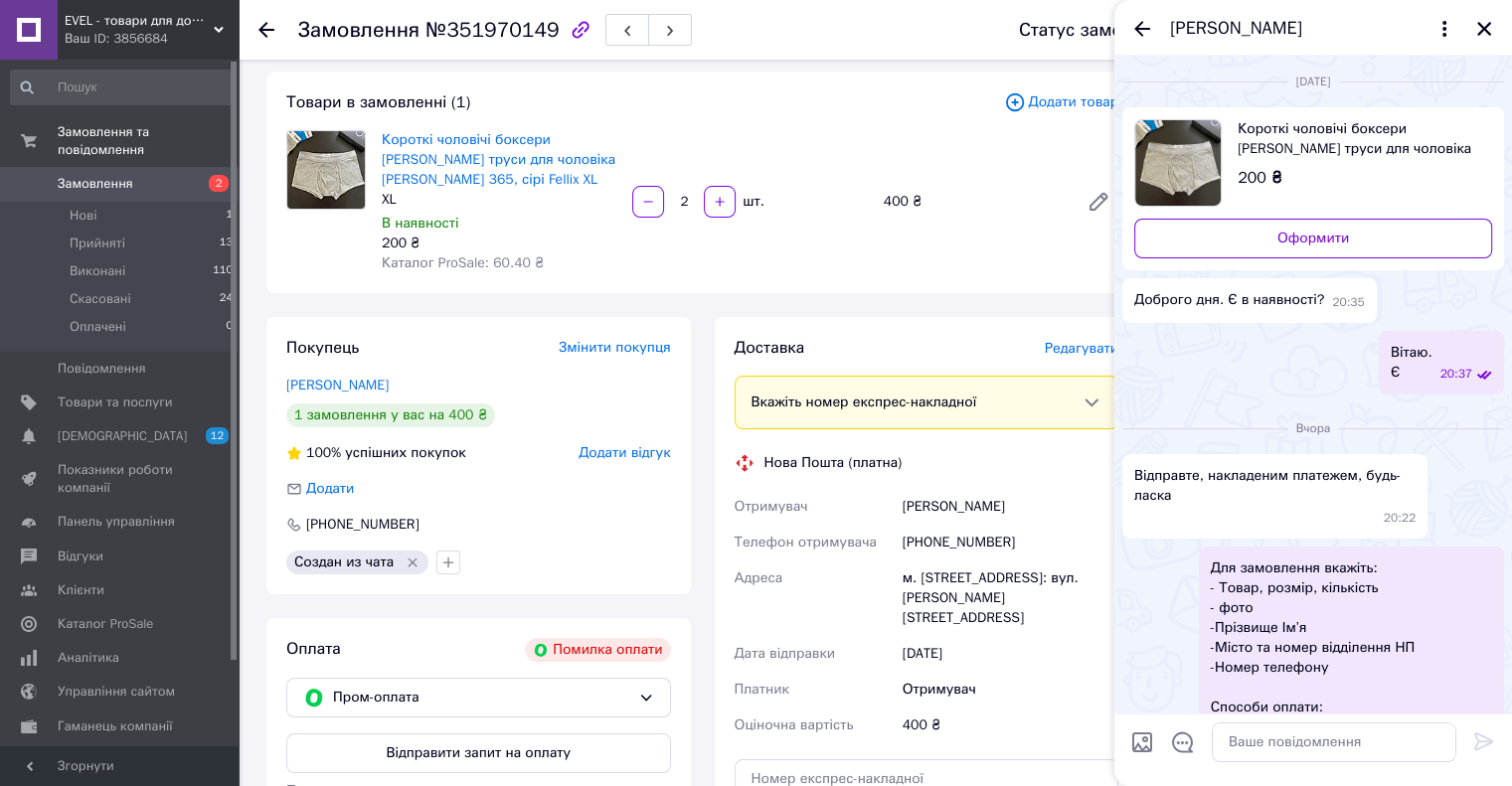 click on "Товари в замовленні (1) Додати товар Короткі чоловічі боксери келвін кляйн труси для чоловіка Calvin klein 365, сірі Fellix XL XL В наявності 200 ₴ Каталог ProSale: 60.40 ₴  2   шт. 400 ₴" at bounding box center (702, 182) 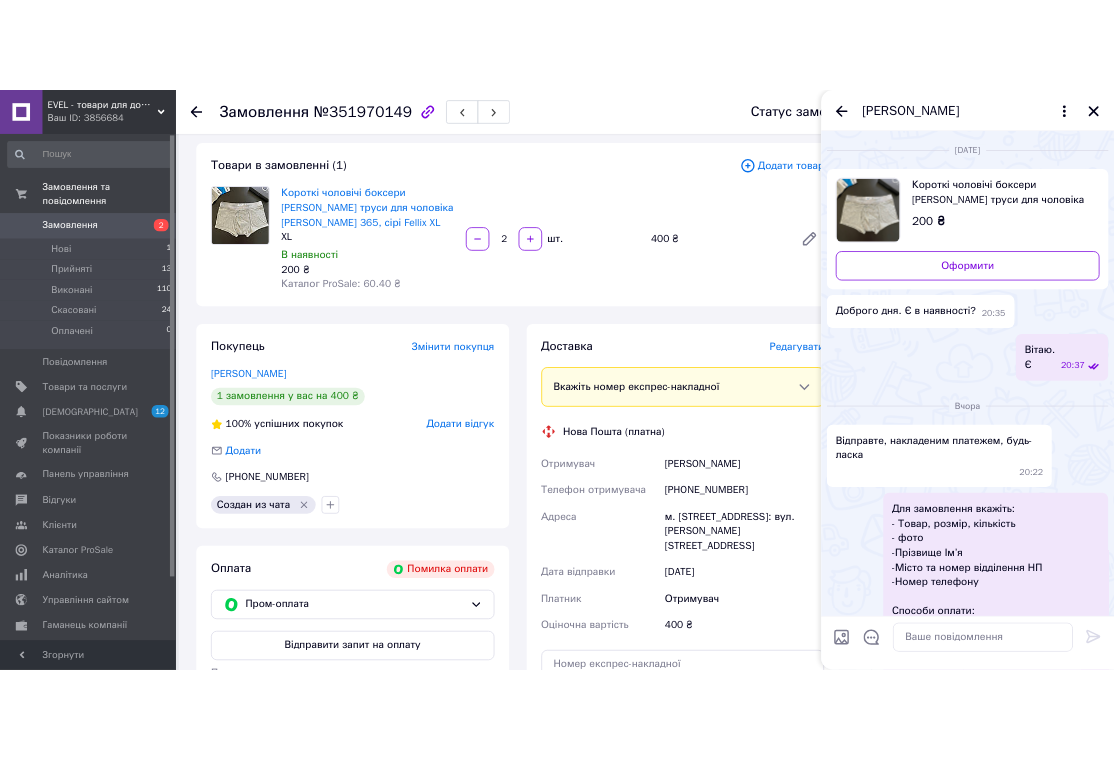 scroll, scrollTop: 0, scrollLeft: 0, axis: both 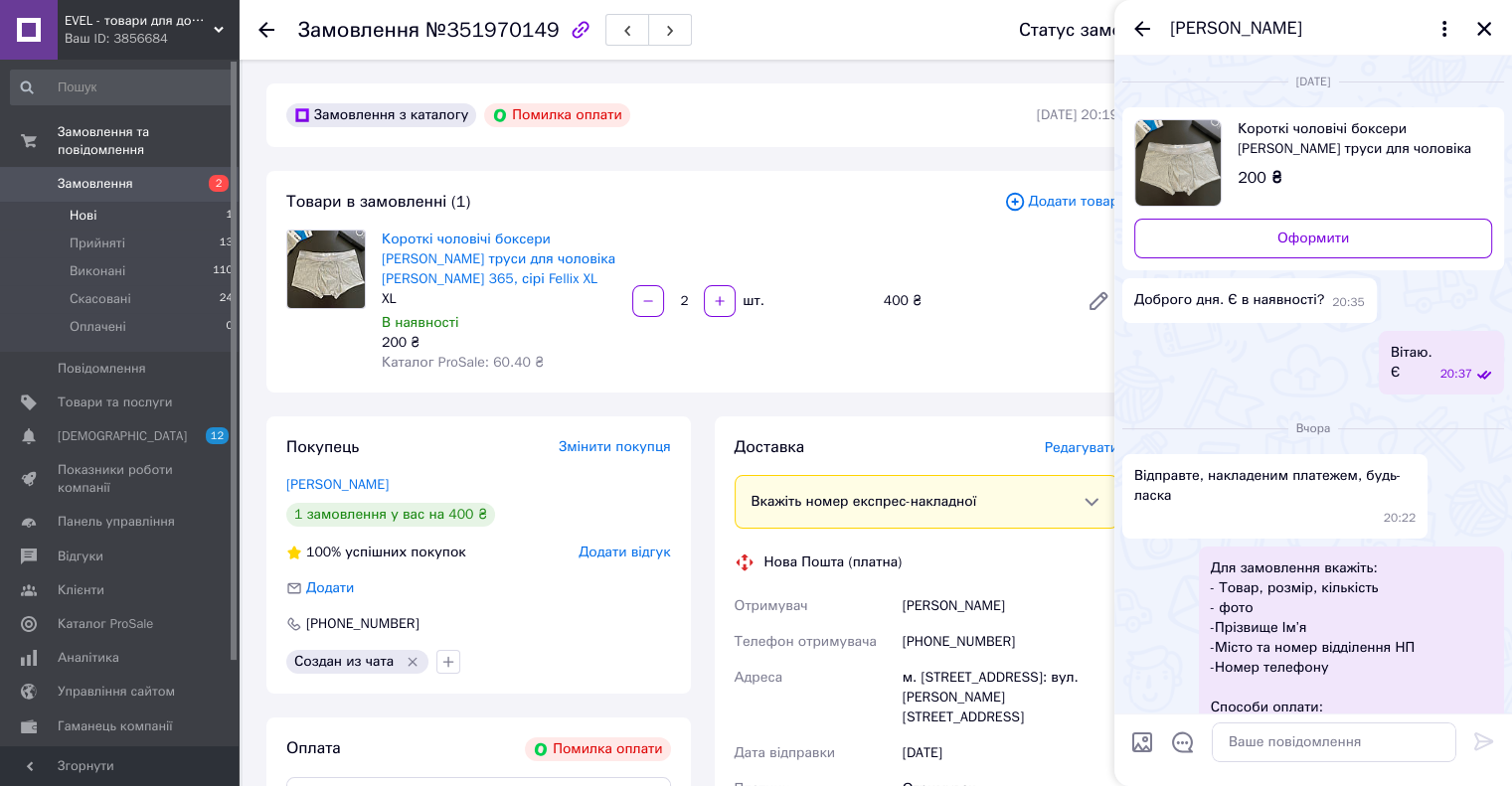 click on "Нові 1" at bounding box center [122, 216] 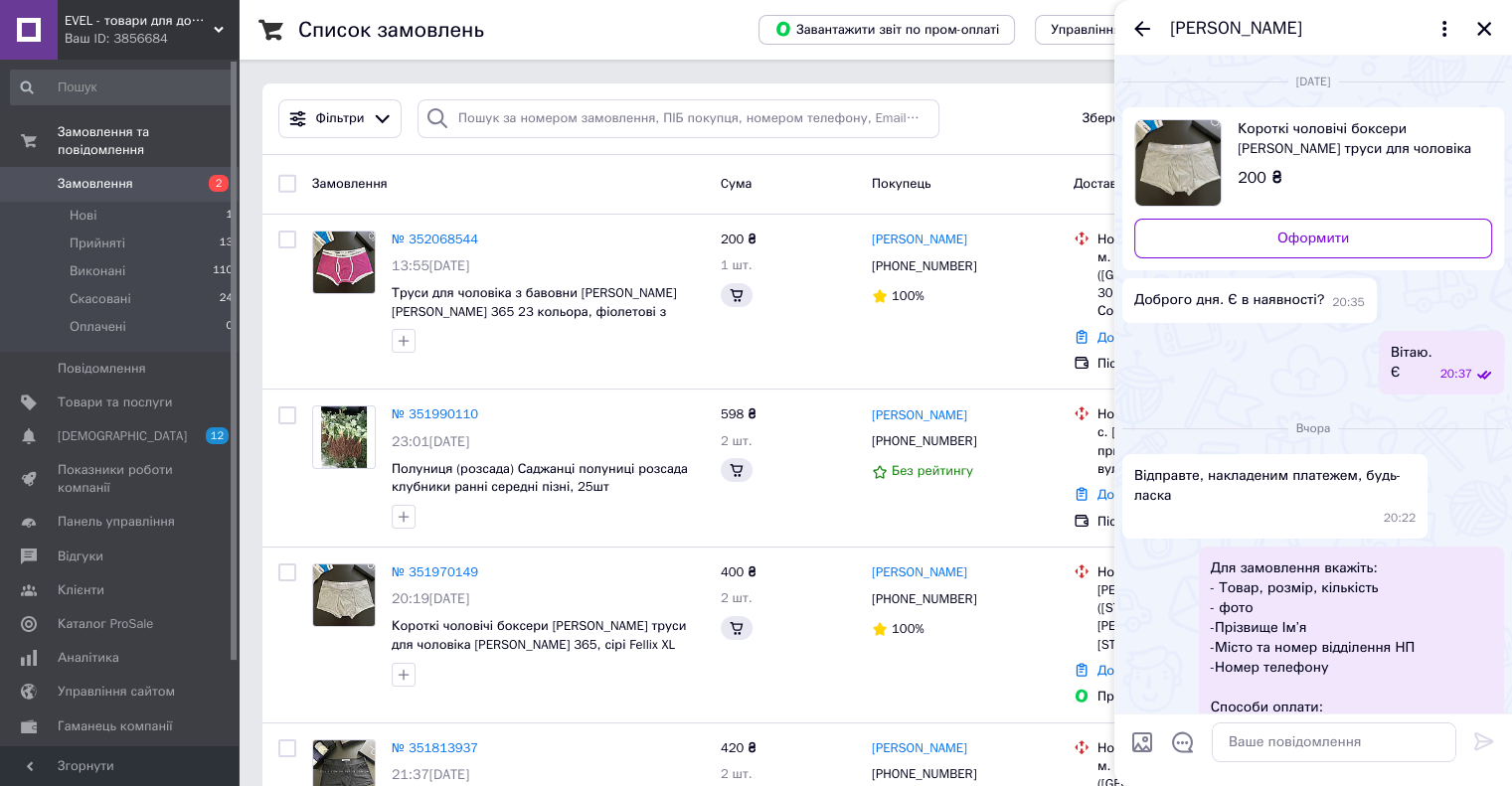 click on "Ганна Рильчук" at bounding box center [1313, 28] 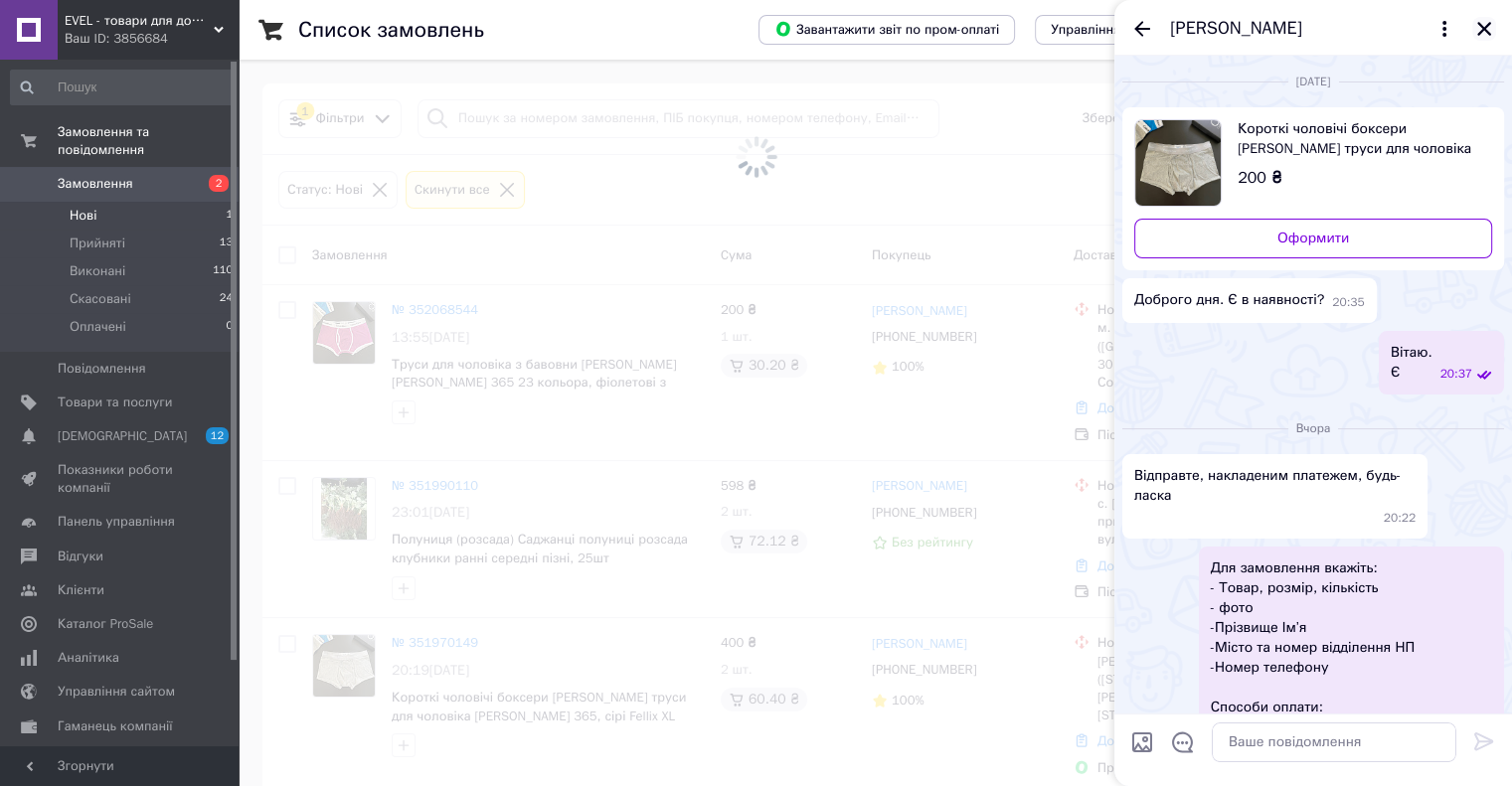 click 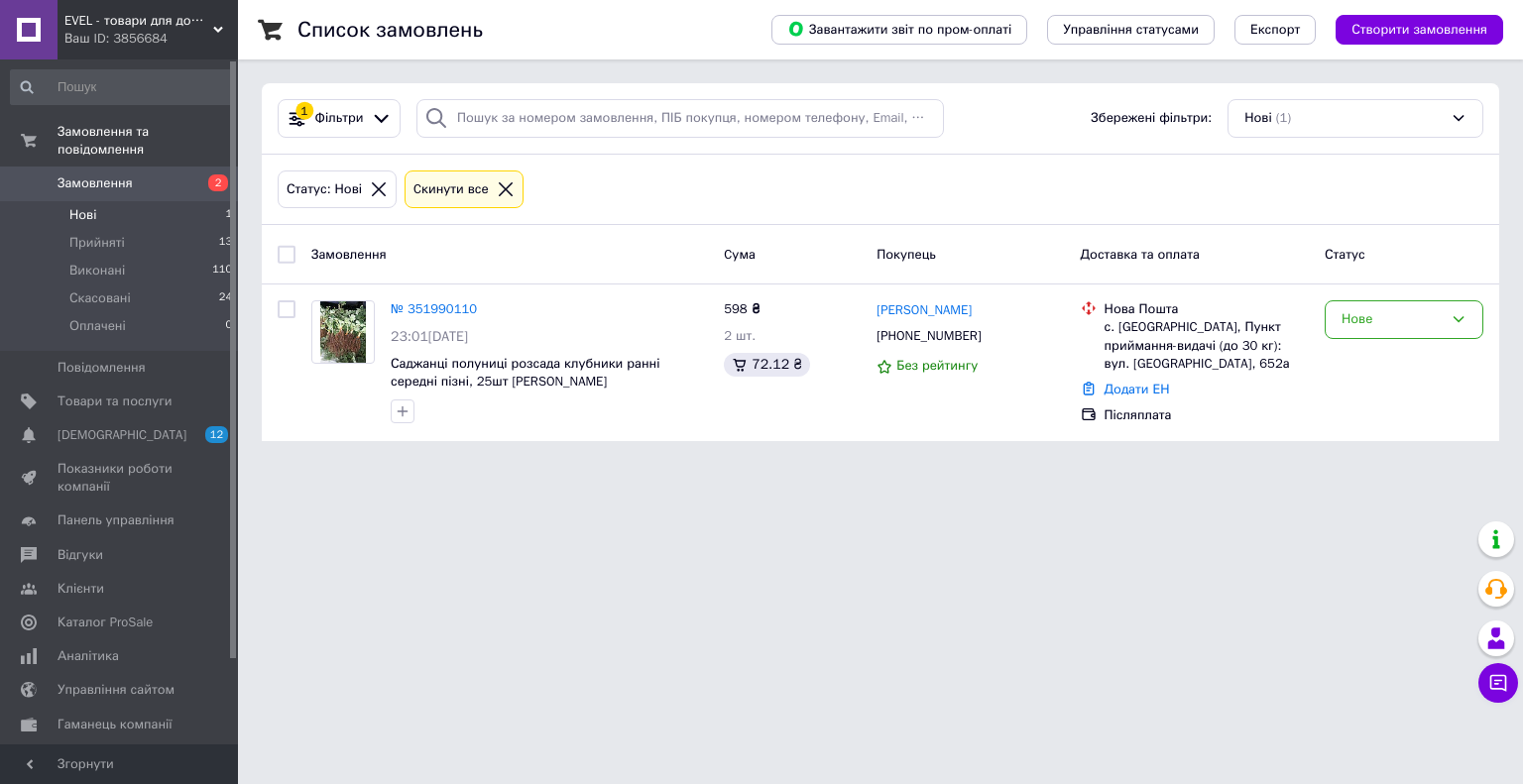 click on "Нові 1" at bounding box center (122, 215) 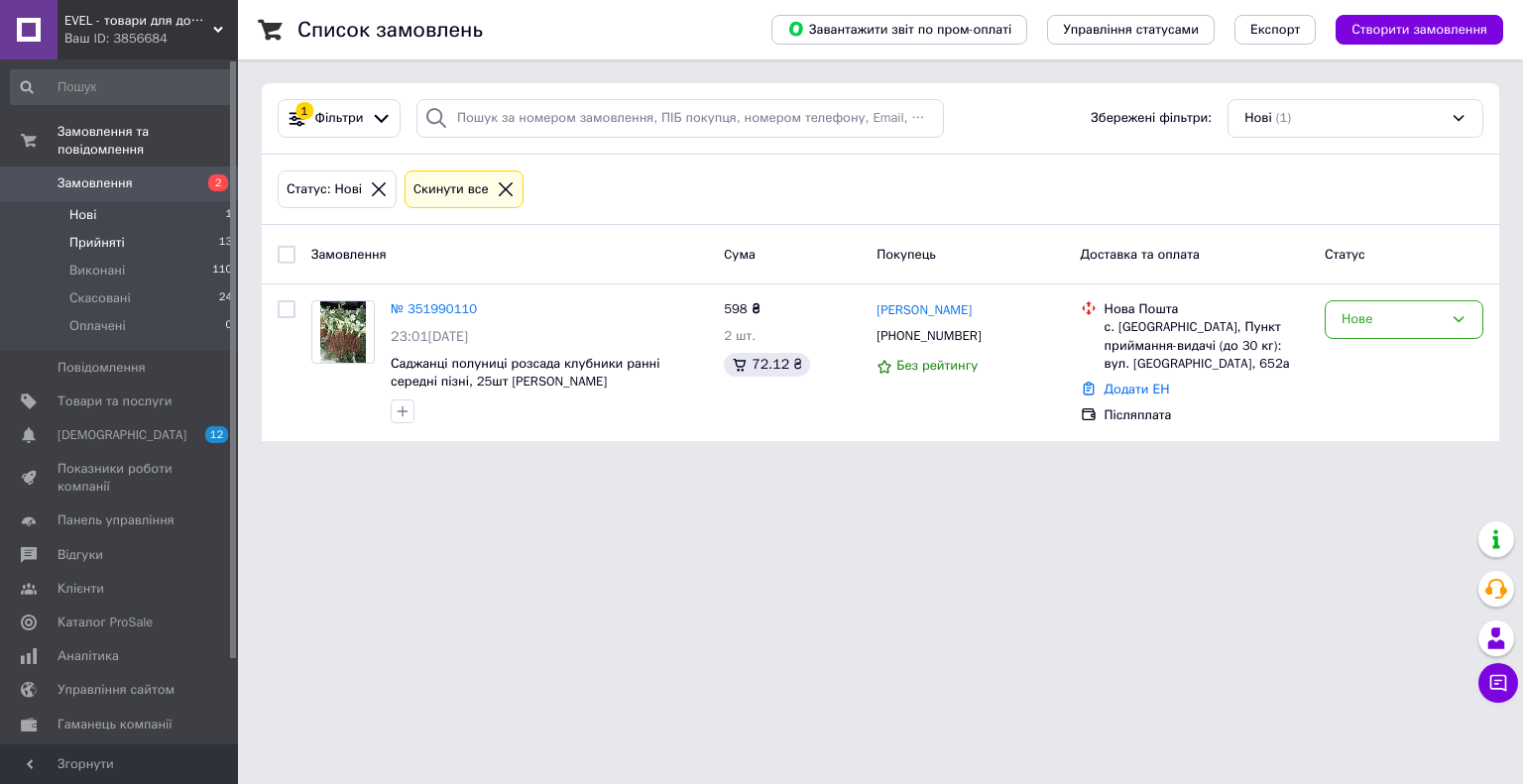 click on "Прийняті 13" at bounding box center [122, 243] 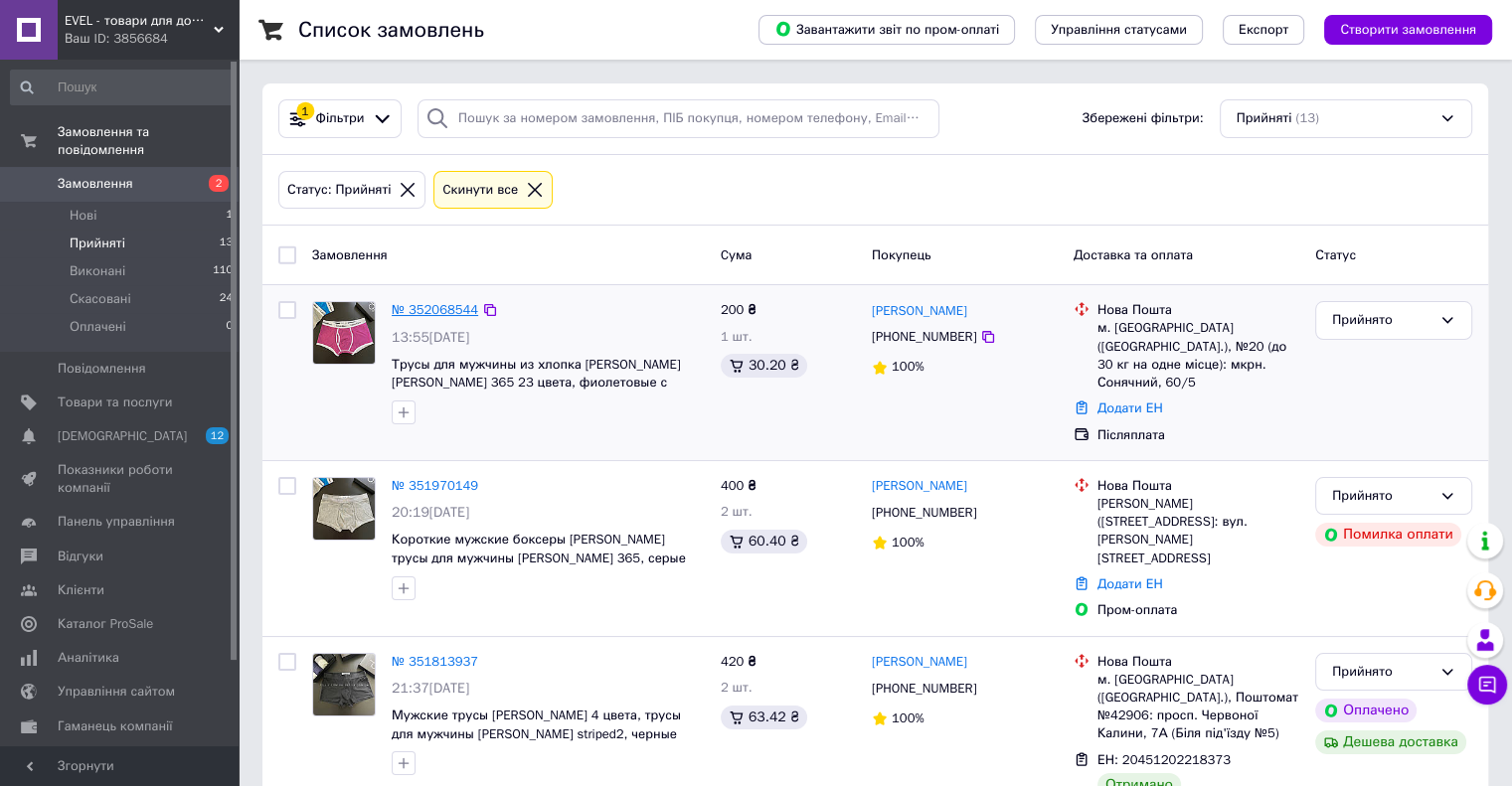 click on "№ 352068544" at bounding box center (434, 309) 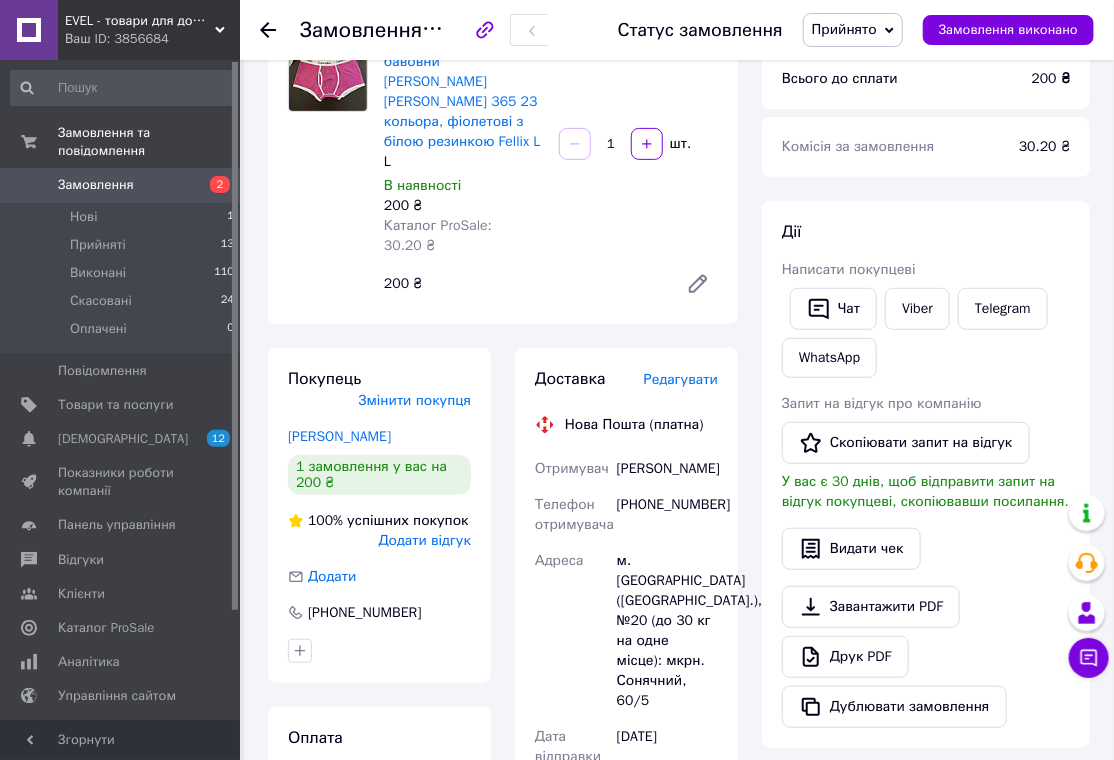 scroll, scrollTop: 200, scrollLeft: 0, axis: vertical 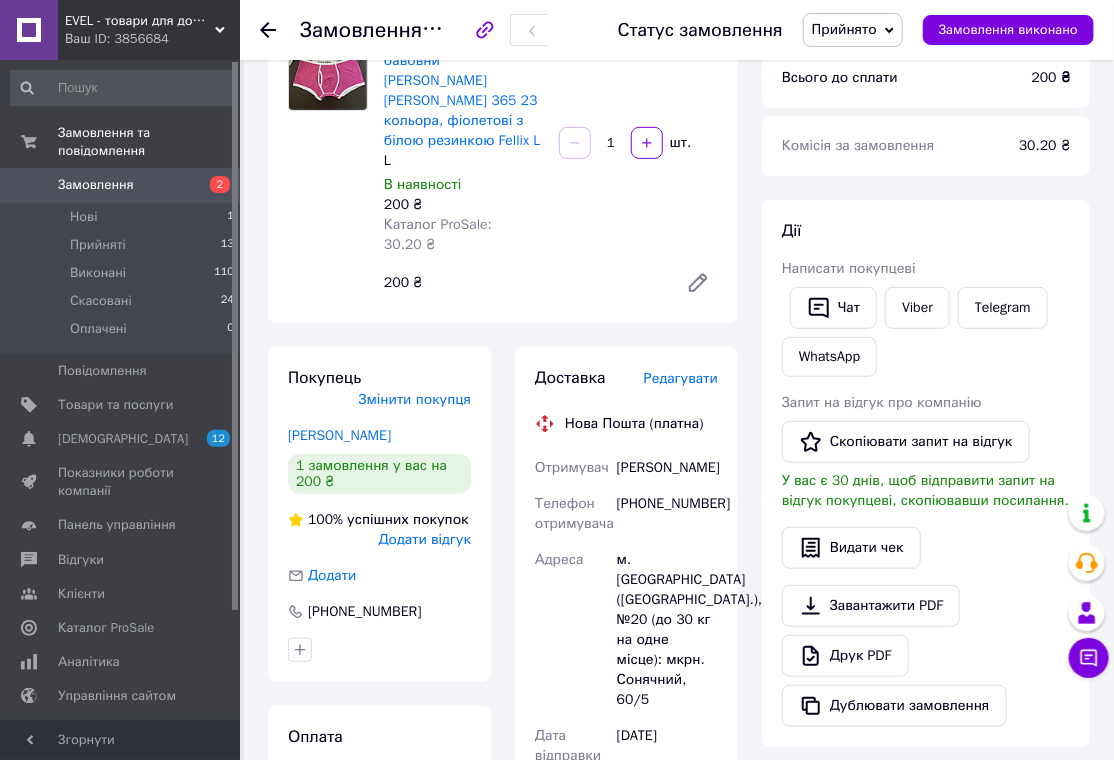 click on "Бойко Денис" at bounding box center (667, 468) 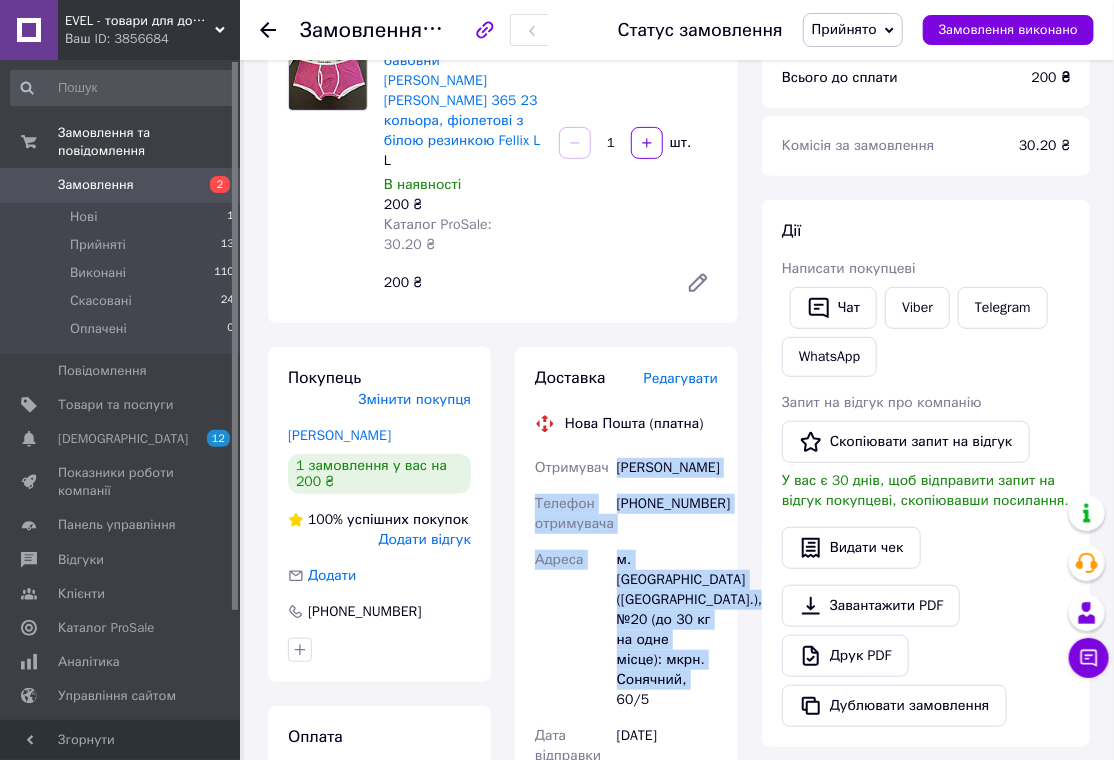 drag, startPoint x: 616, startPoint y: 425, endPoint x: 718, endPoint y: 623, distance: 222.72853 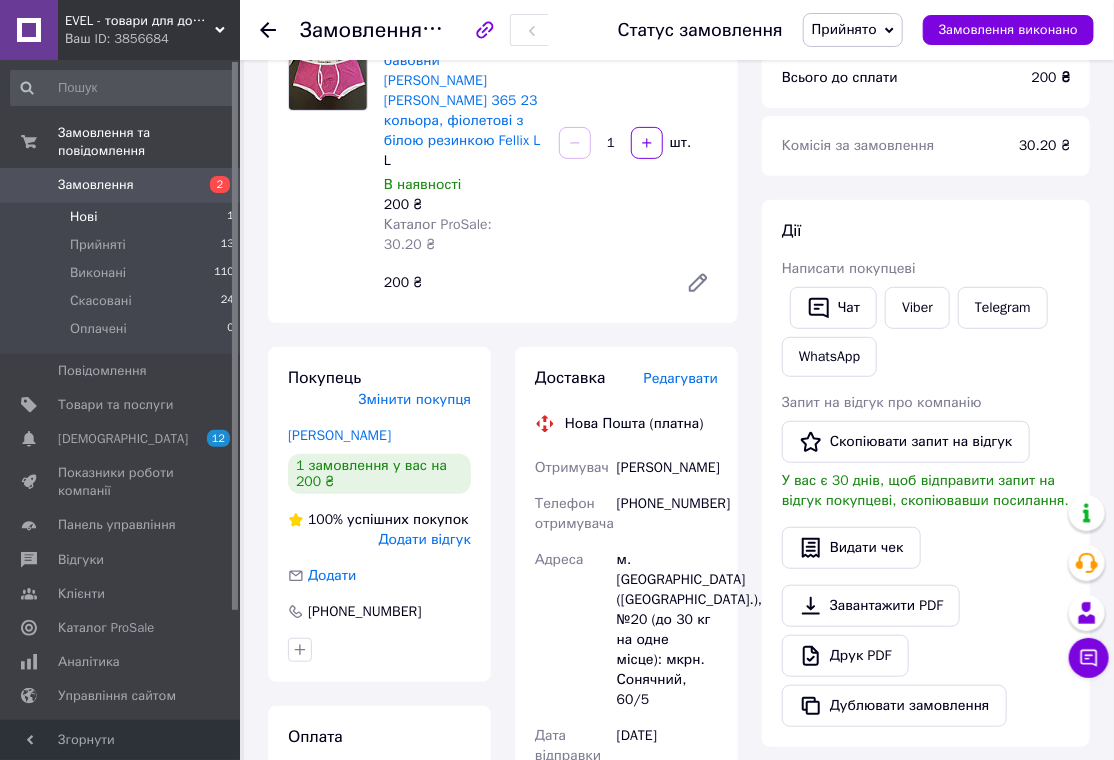 click on "Нові 1" at bounding box center [123, 217] 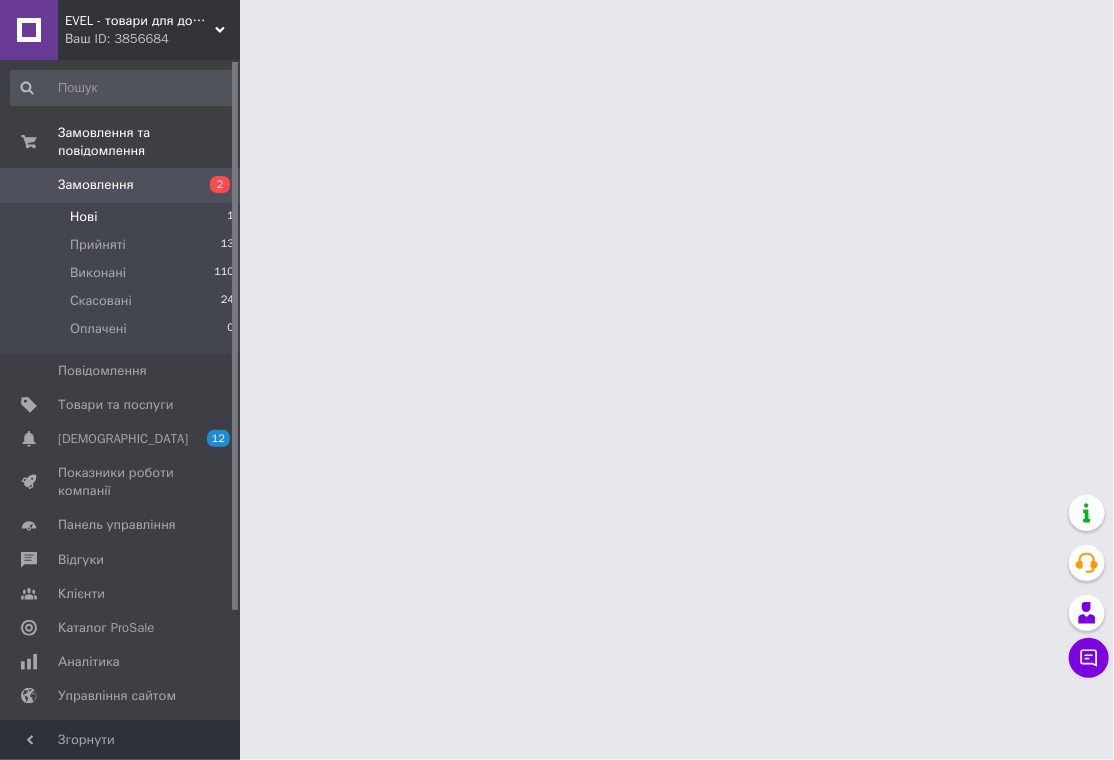 scroll, scrollTop: 0, scrollLeft: 0, axis: both 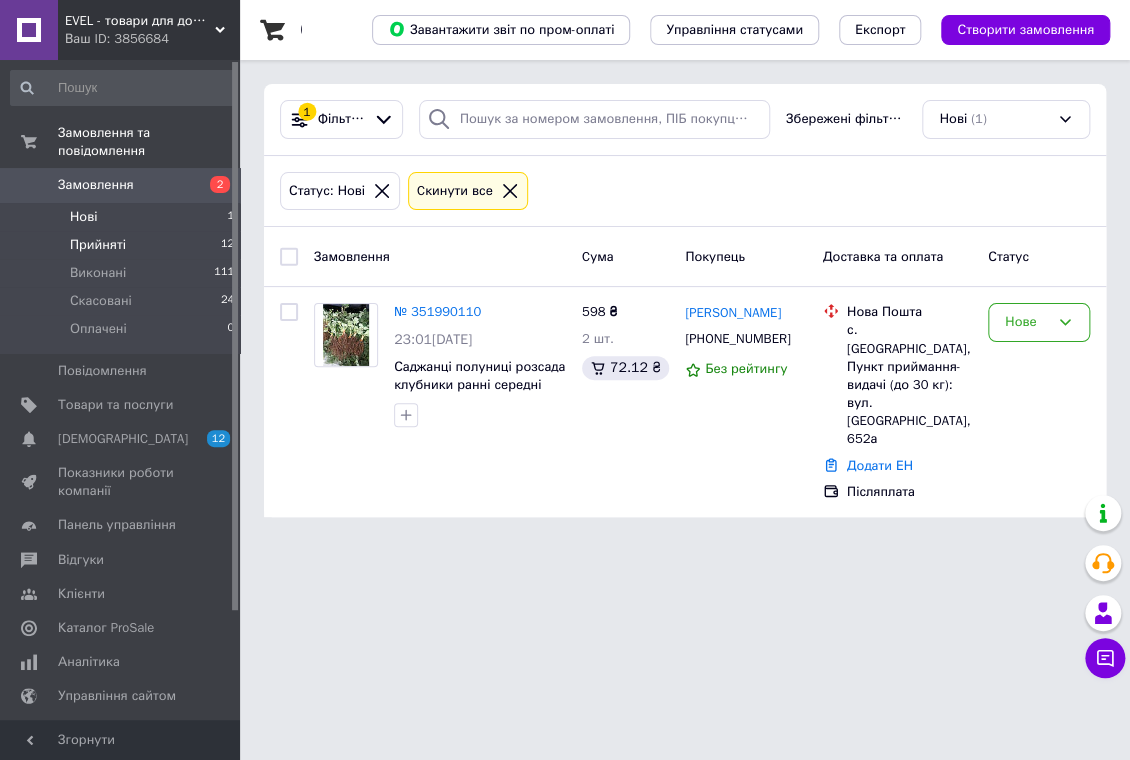 click on "Прийняті 12" at bounding box center (123, 245) 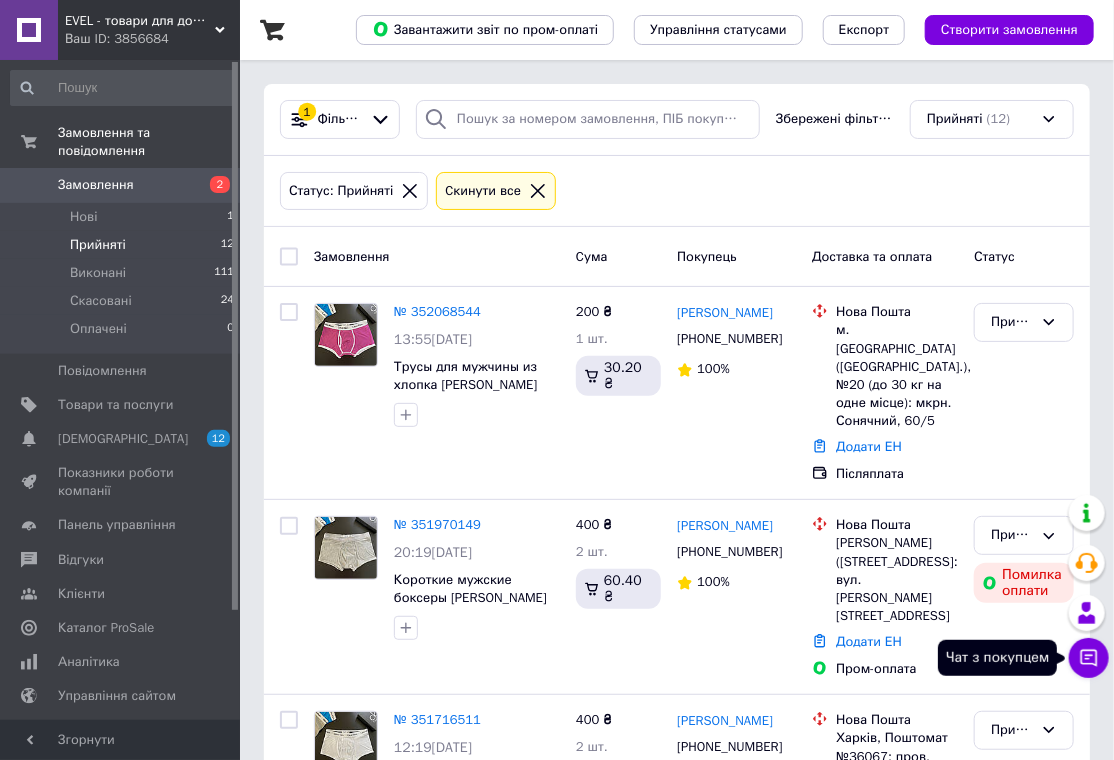 click 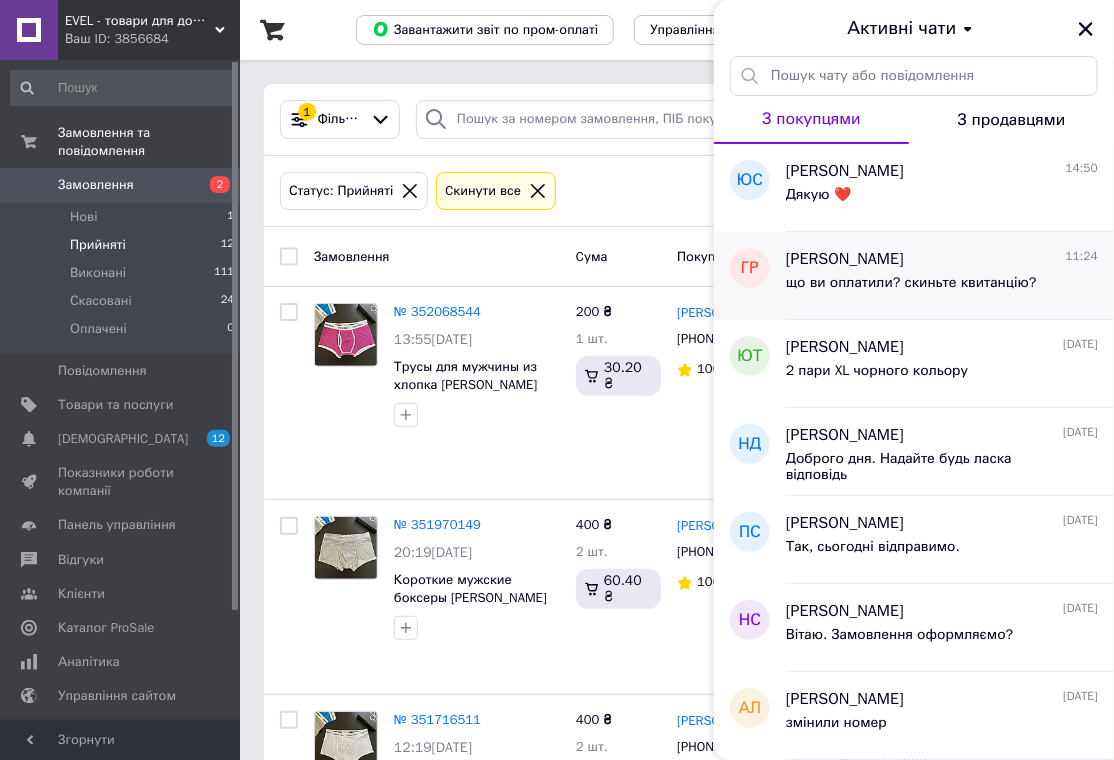 click on "що ви оплатили?
скиньте квитанцію?" at bounding box center [942, 287] 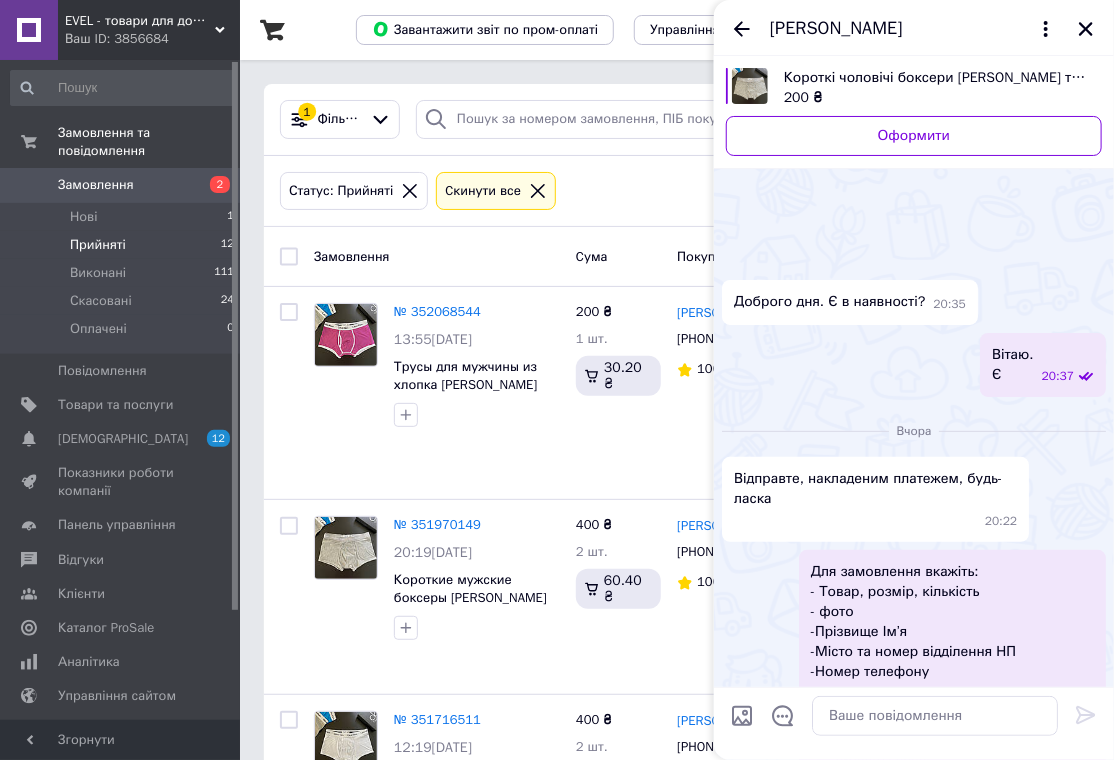 scroll, scrollTop: 786, scrollLeft: 0, axis: vertical 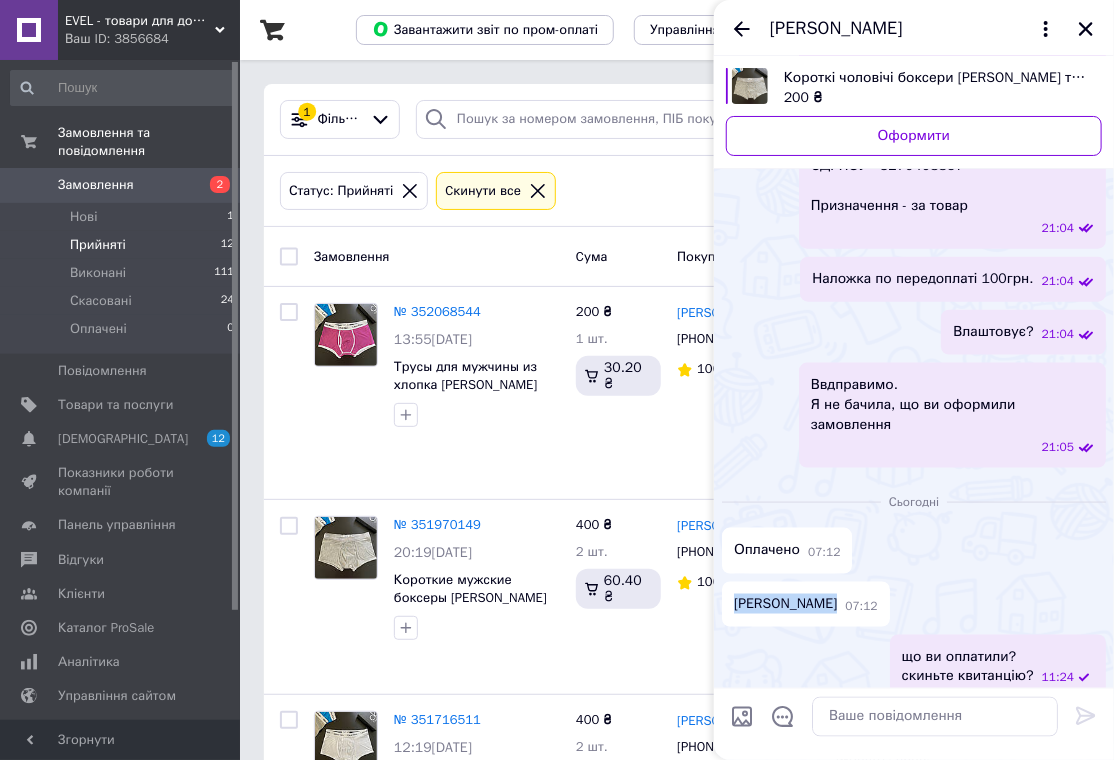 drag, startPoint x: 825, startPoint y: 586, endPoint x: 730, endPoint y: 585, distance: 95.005264 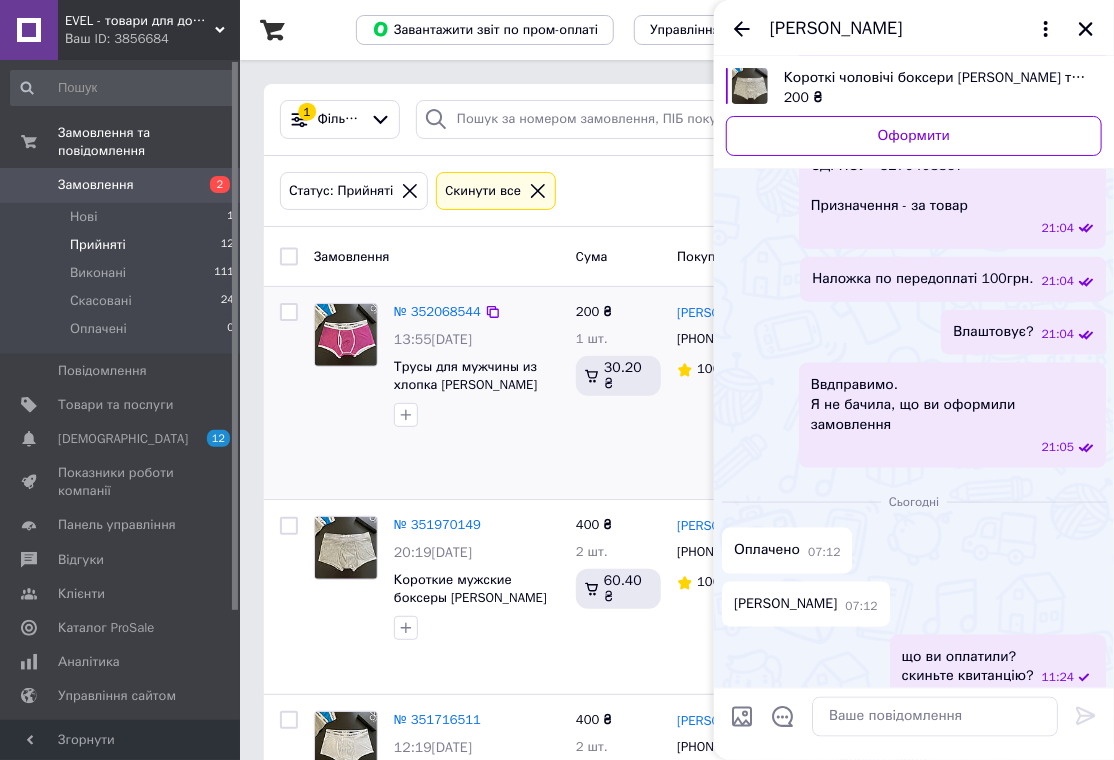click on "Денис Бойко +380982349079 100%" at bounding box center (736, 393) 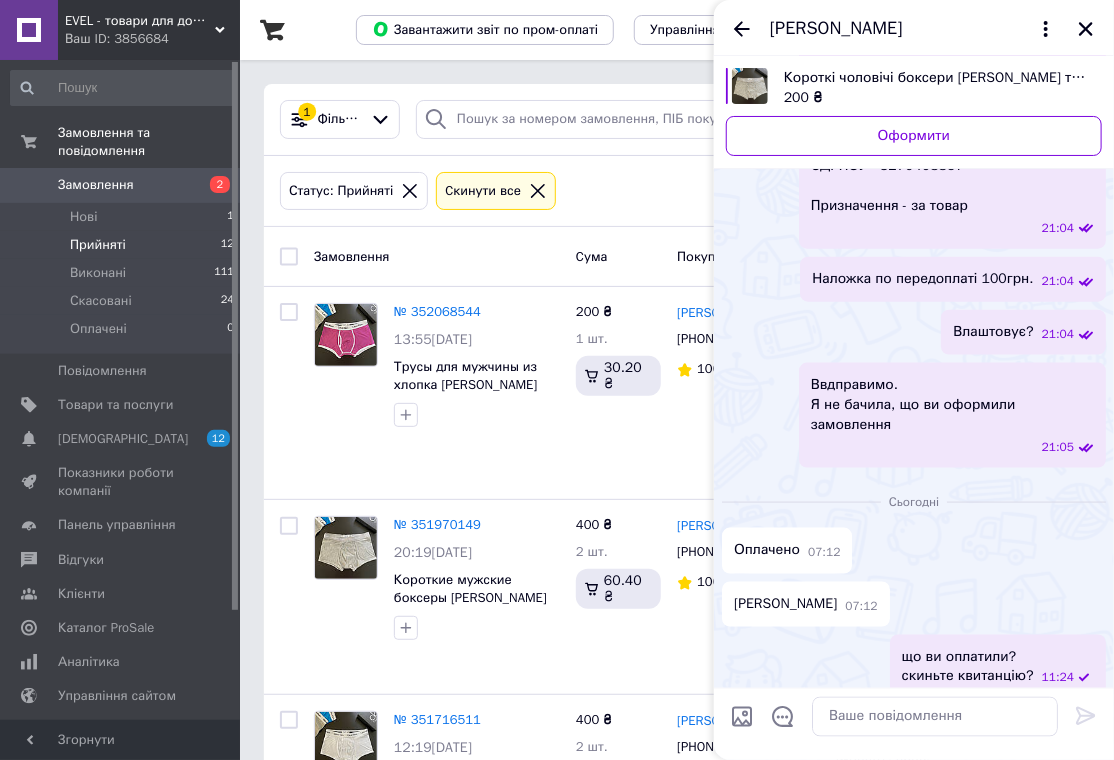 click on "Ганна Рильчук" at bounding box center (894, 29) 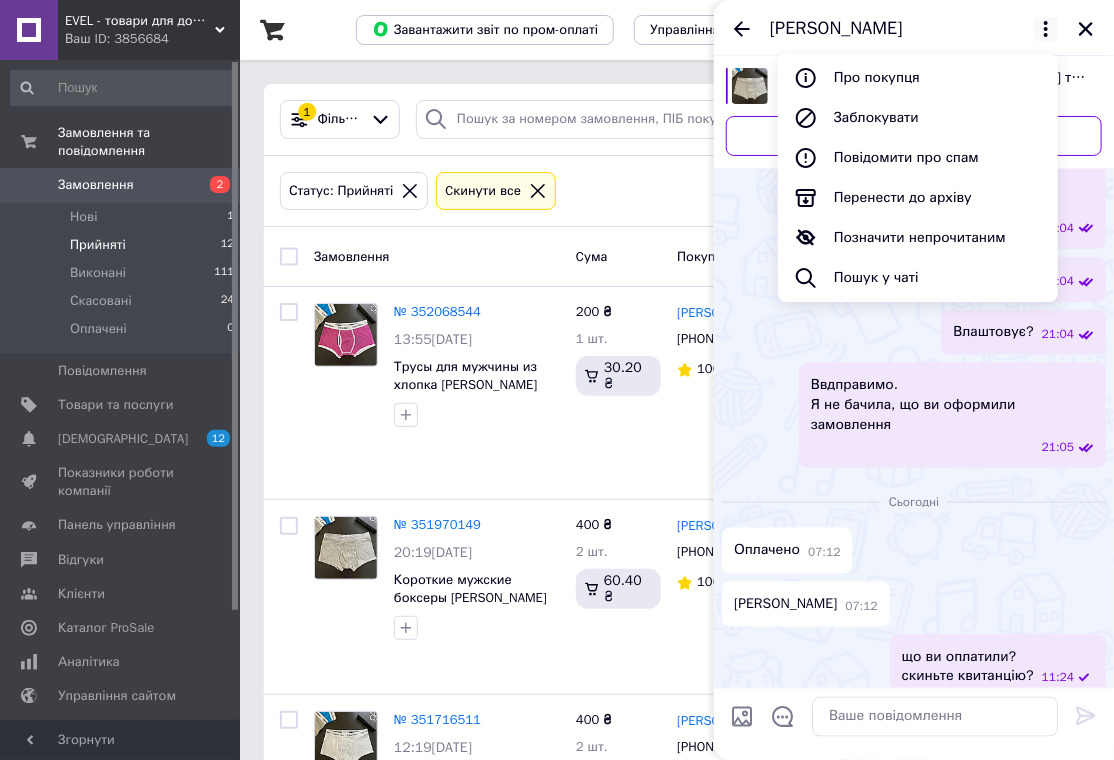 drag, startPoint x: 915, startPoint y: 22, endPoint x: 813, endPoint y: 35, distance: 102.825096 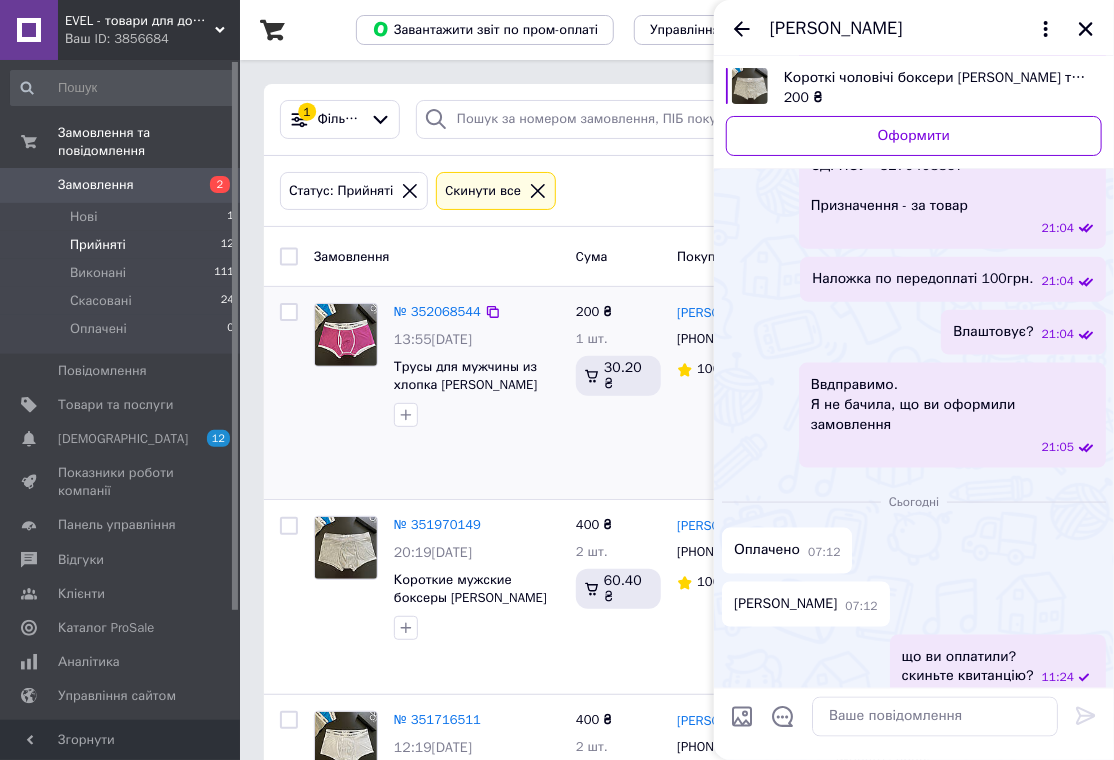 click on "200 ₴ 1 шт. 30.20 ₴" at bounding box center [618, 393] 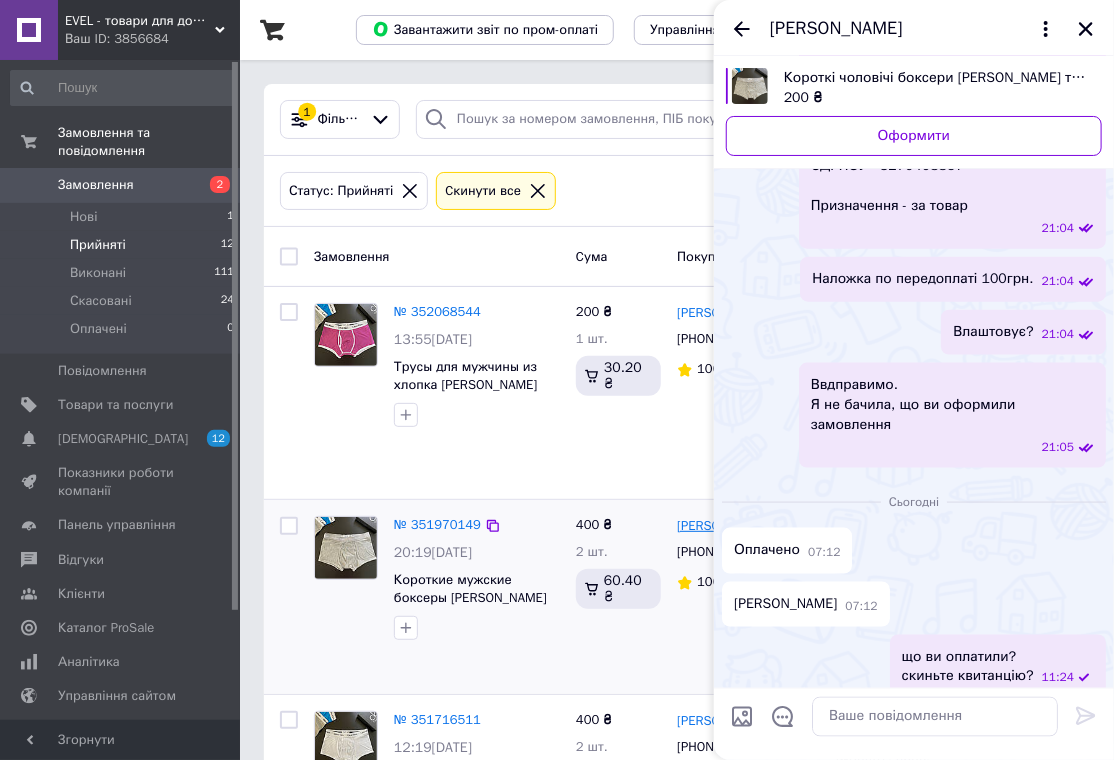 click on "Ганна Рильчук" at bounding box center (725, 526) 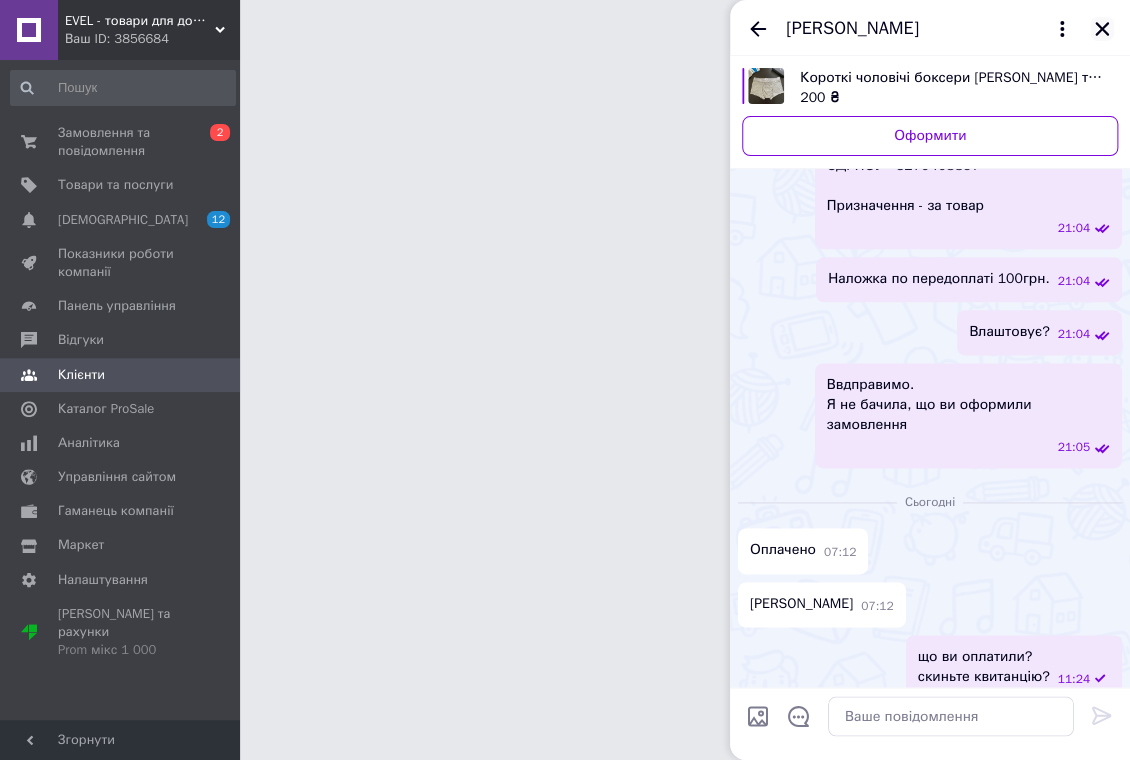 click 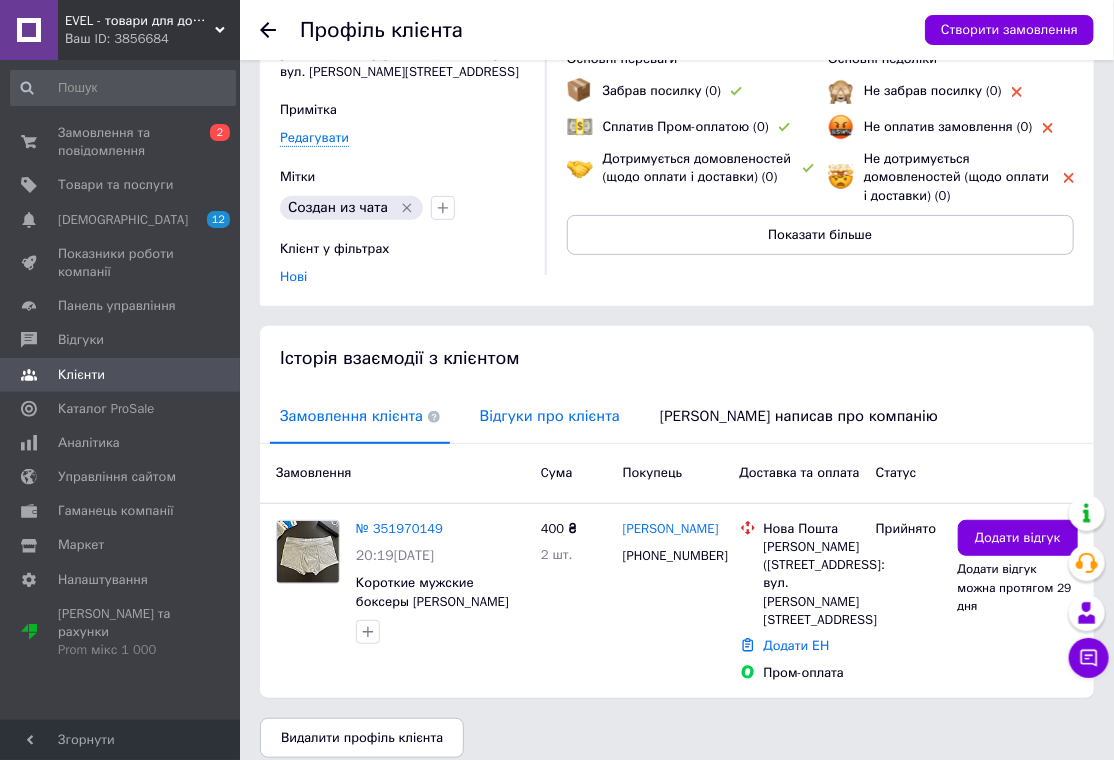 scroll, scrollTop: 177, scrollLeft: 0, axis: vertical 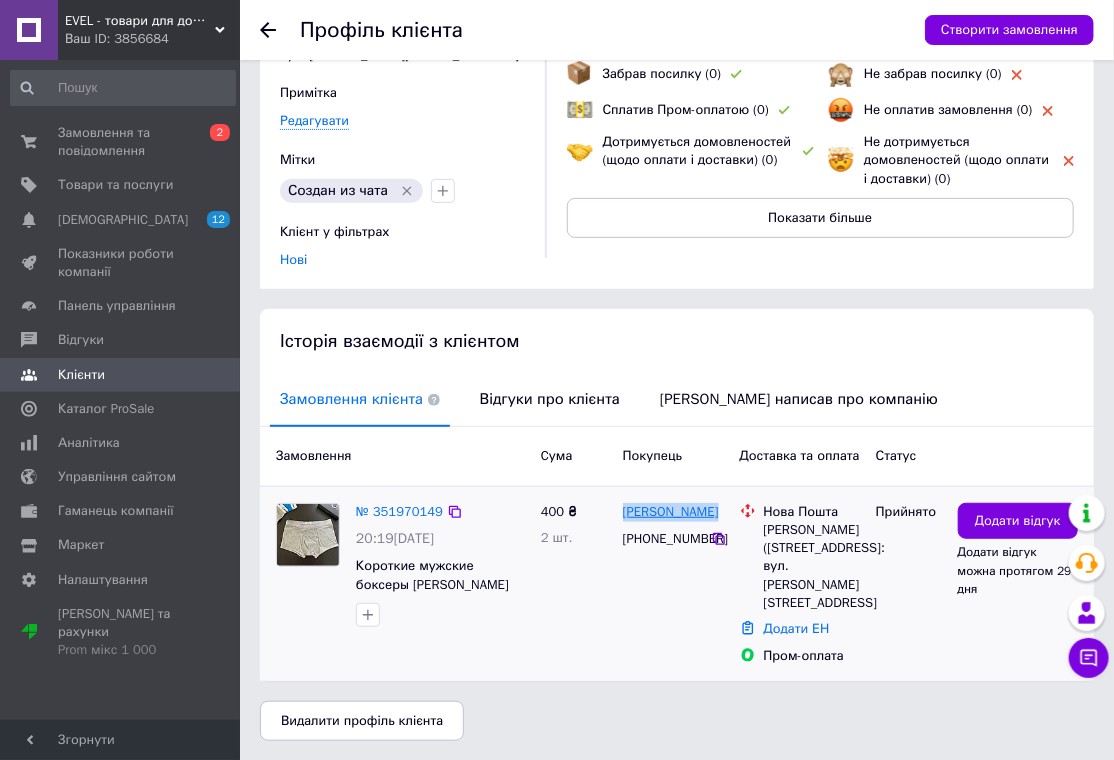 drag, startPoint x: 712, startPoint y: 531, endPoint x: 622, endPoint y: 535, distance: 90.088844 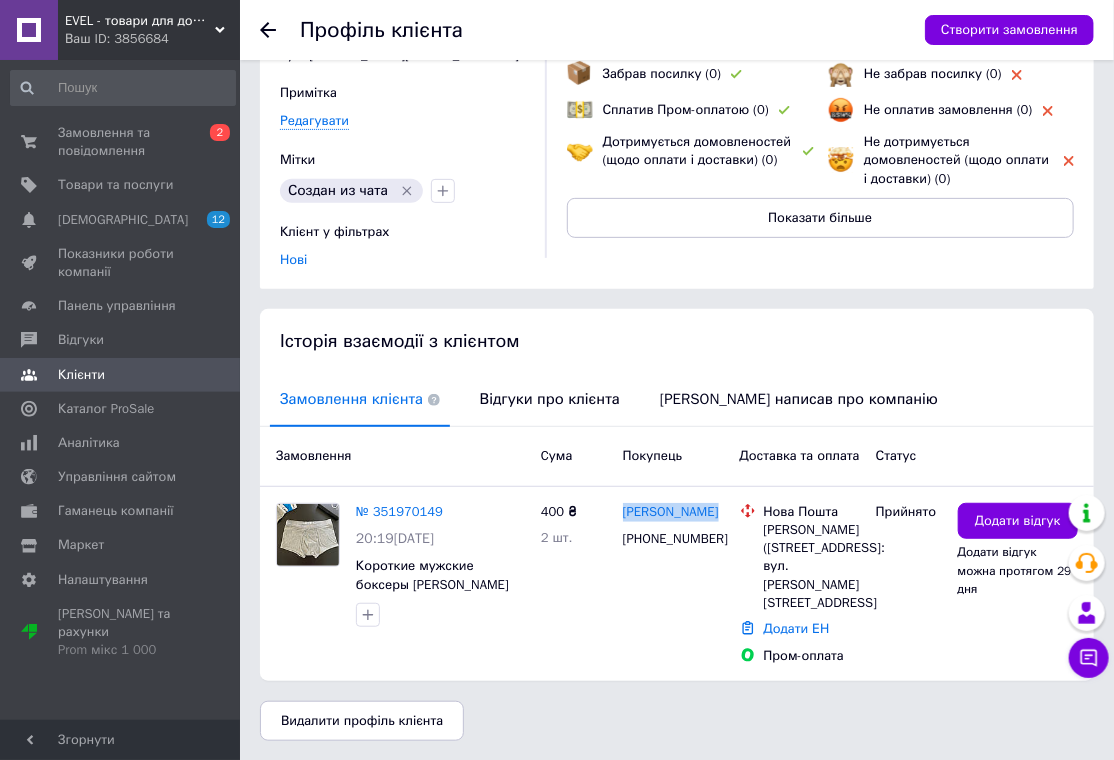 click on "Видалити профіль клієнта" at bounding box center [677, 721] 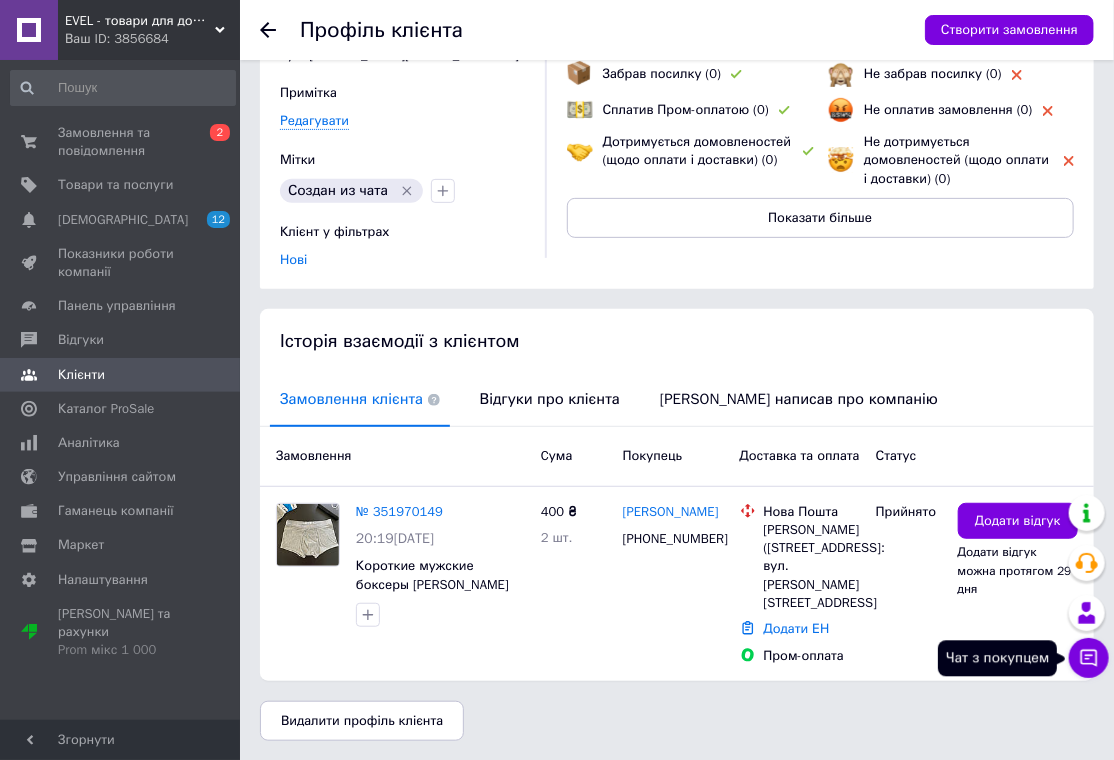 click 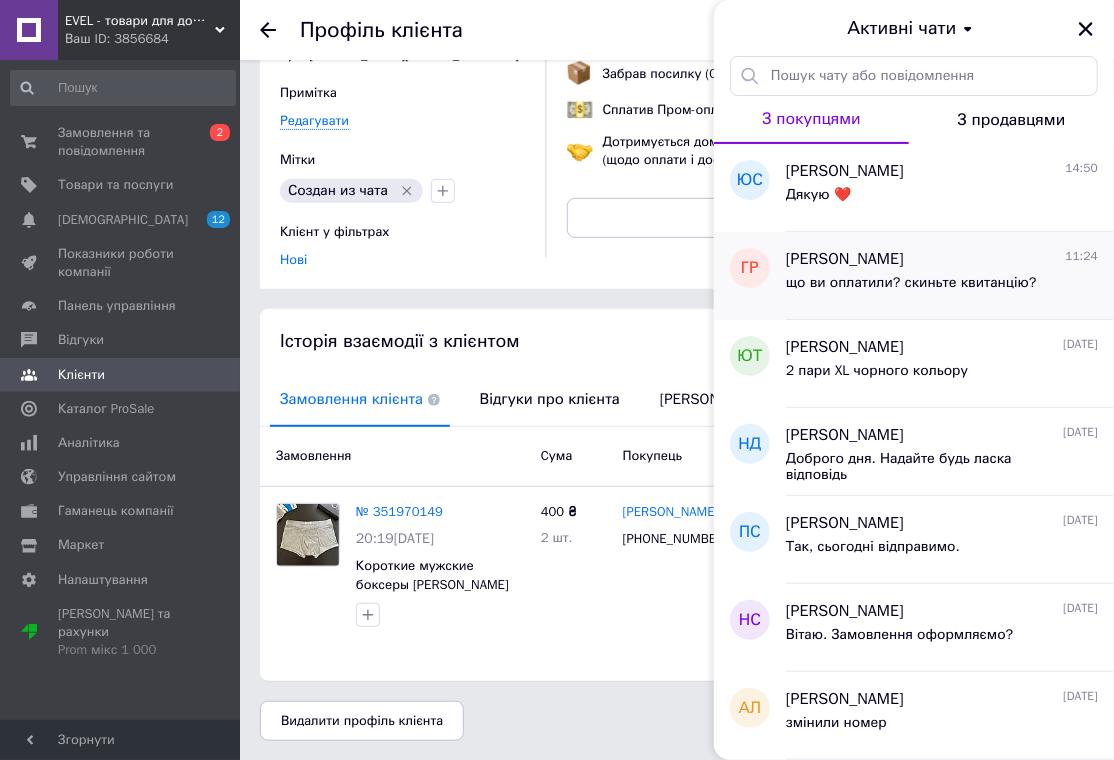 click on "Ганна Рильчук 11:24" at bounding box center (942, 259) 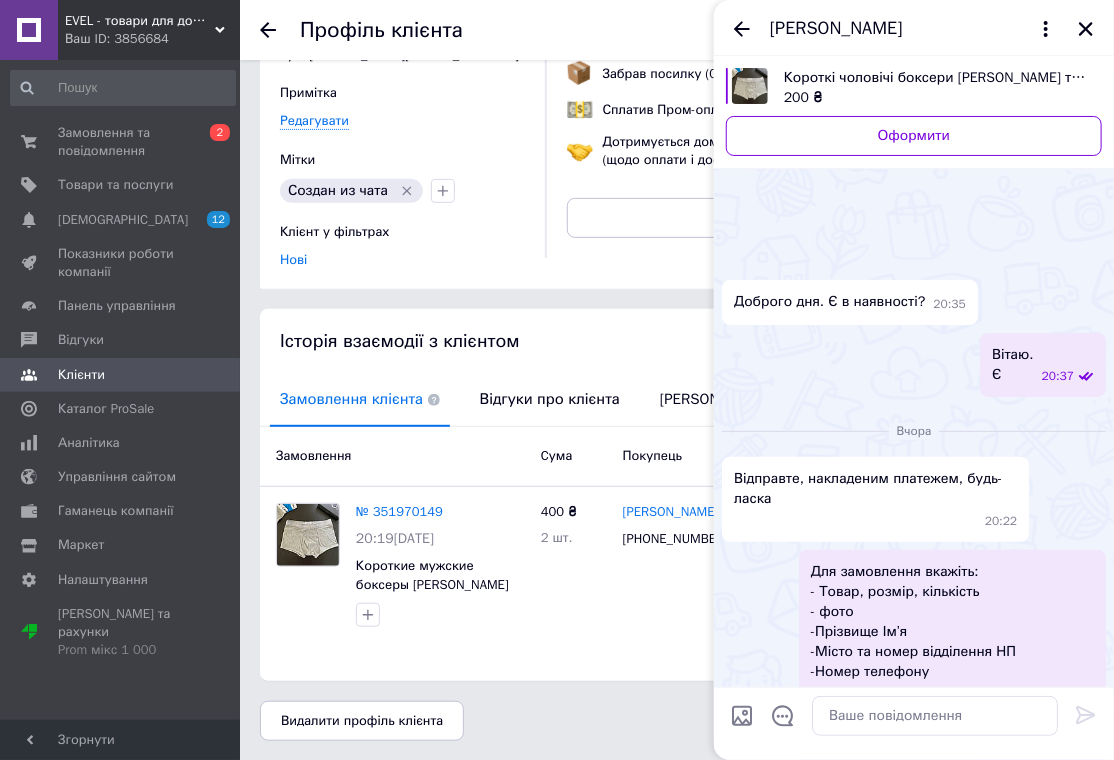 scroll, scrollTop: 786, scrollLeft: 0, axis: vertical 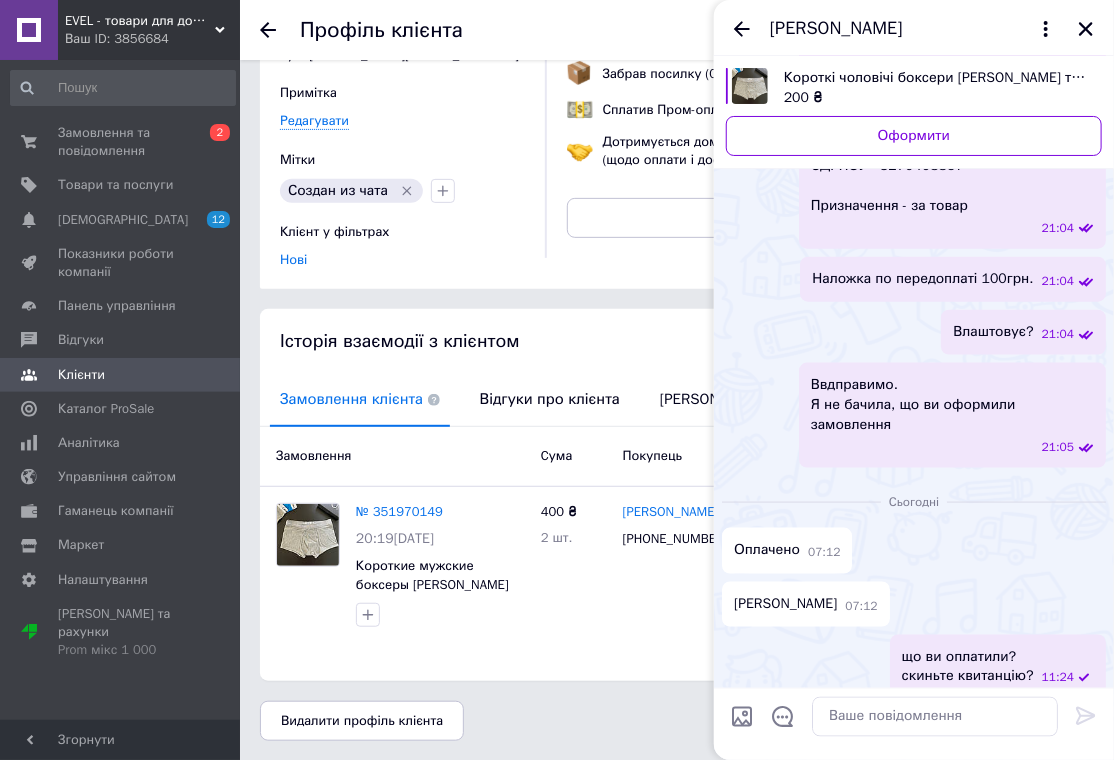 click on "що ви оплатили? скиньте квитанцію? 11:24" at bounding box center [914, 667] 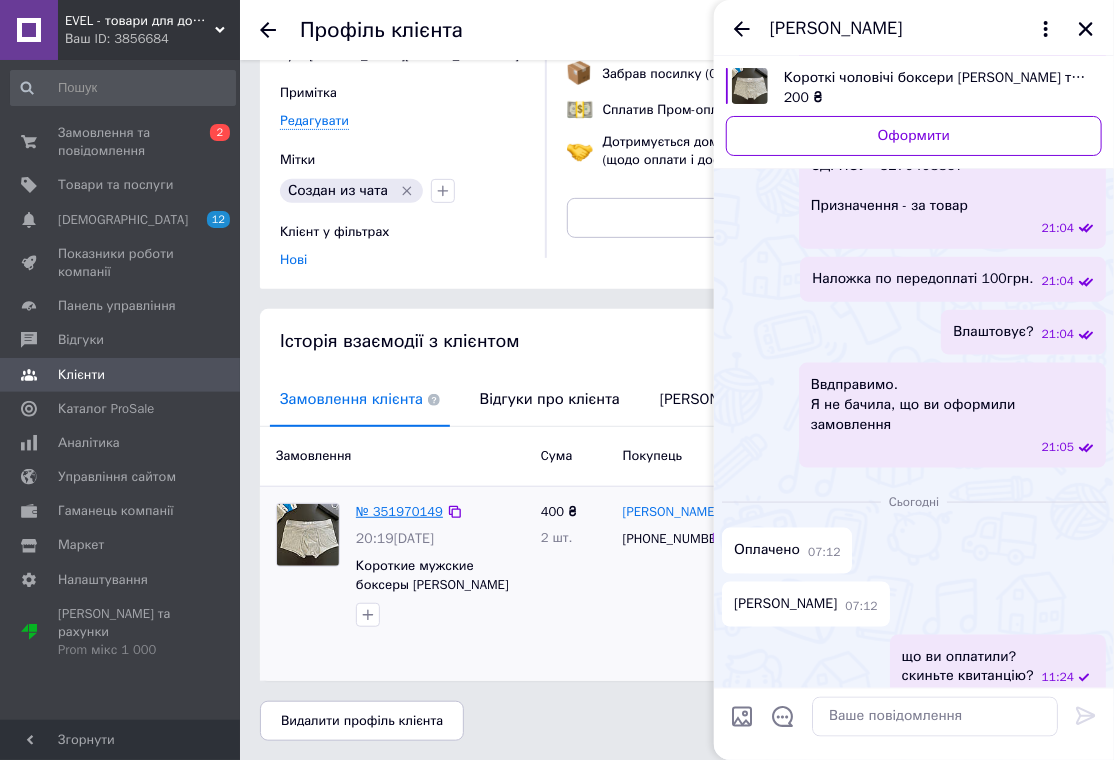 click on "№ 351970149" at bounding box center [399, 511] 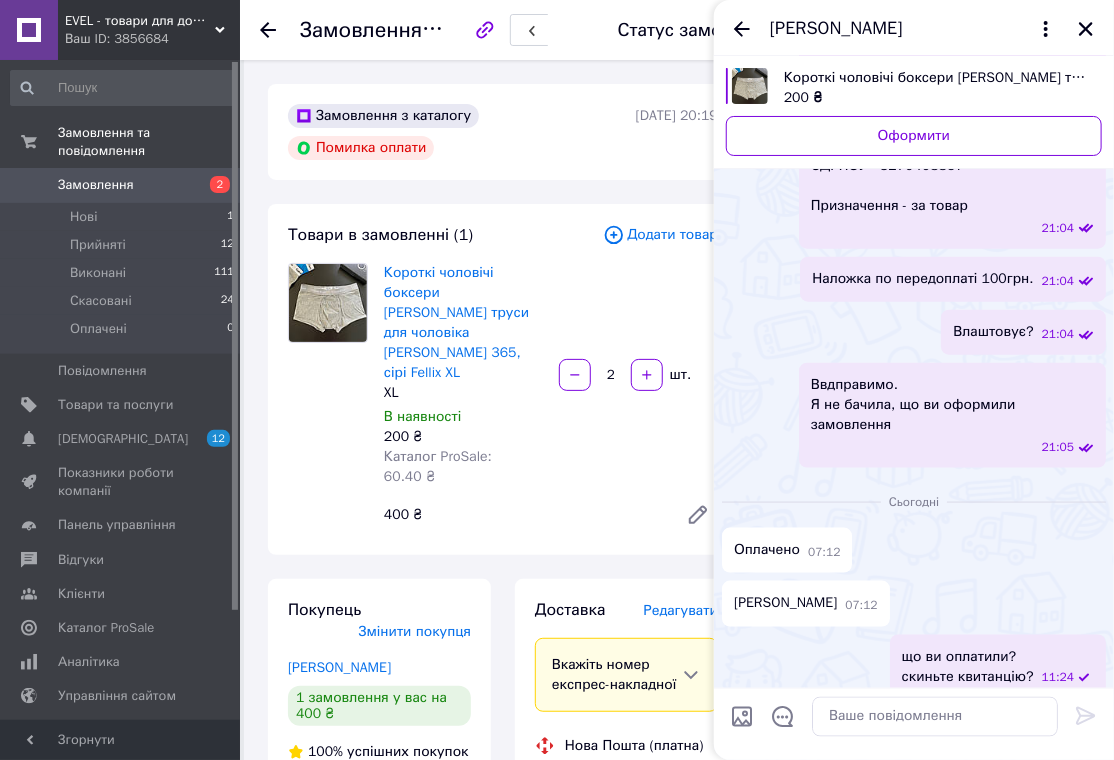 click at bounding box center [328, 303] 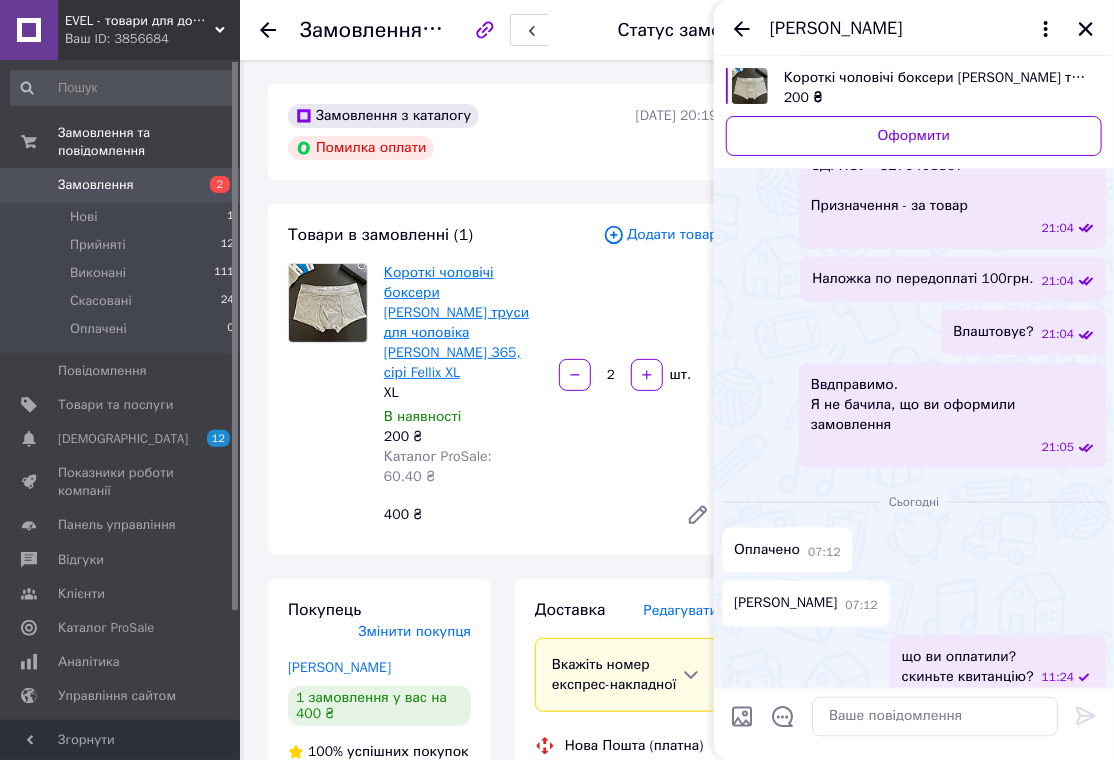 click on "Короткі чоловічі боксери келвін кляйн труси для чоловіка Calvin klein 365, сірі Fellix XL" at bounding box center [456, 322] 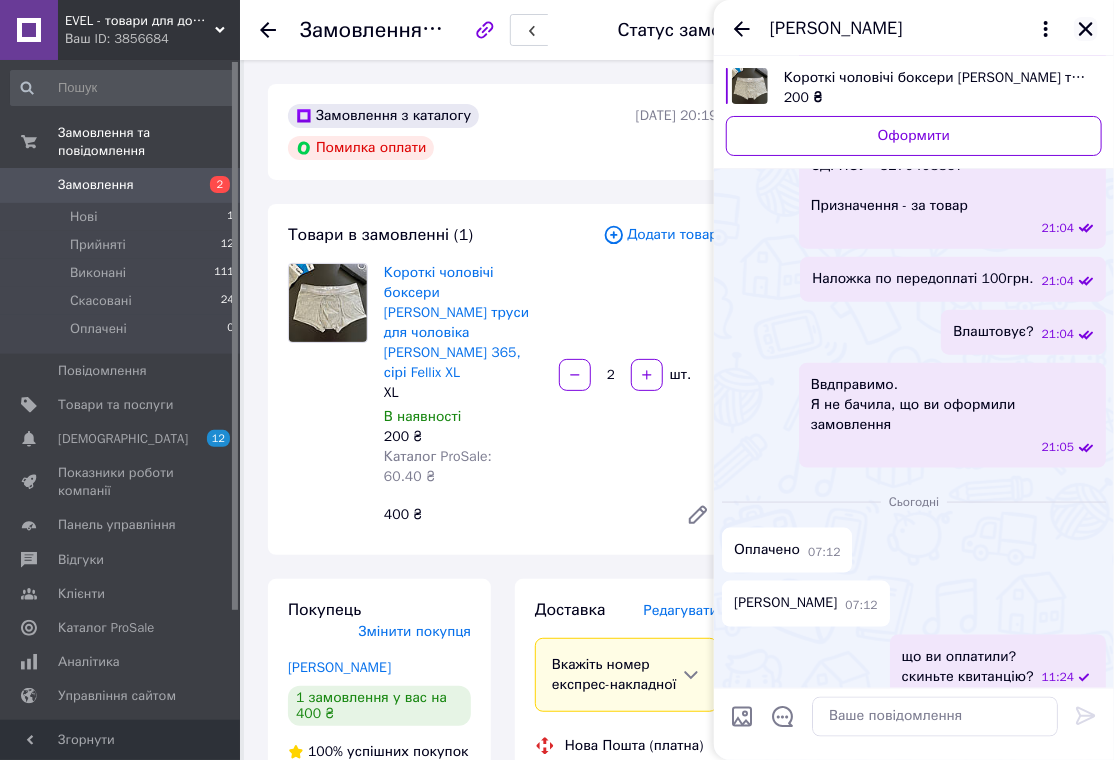click 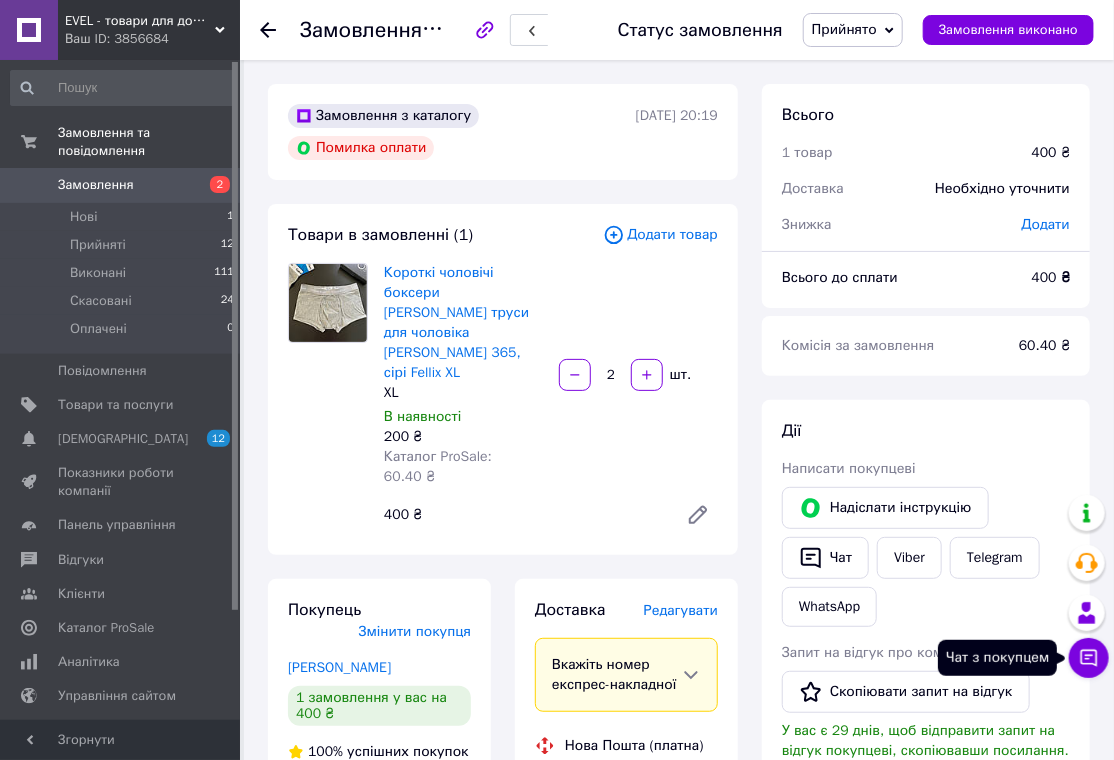click 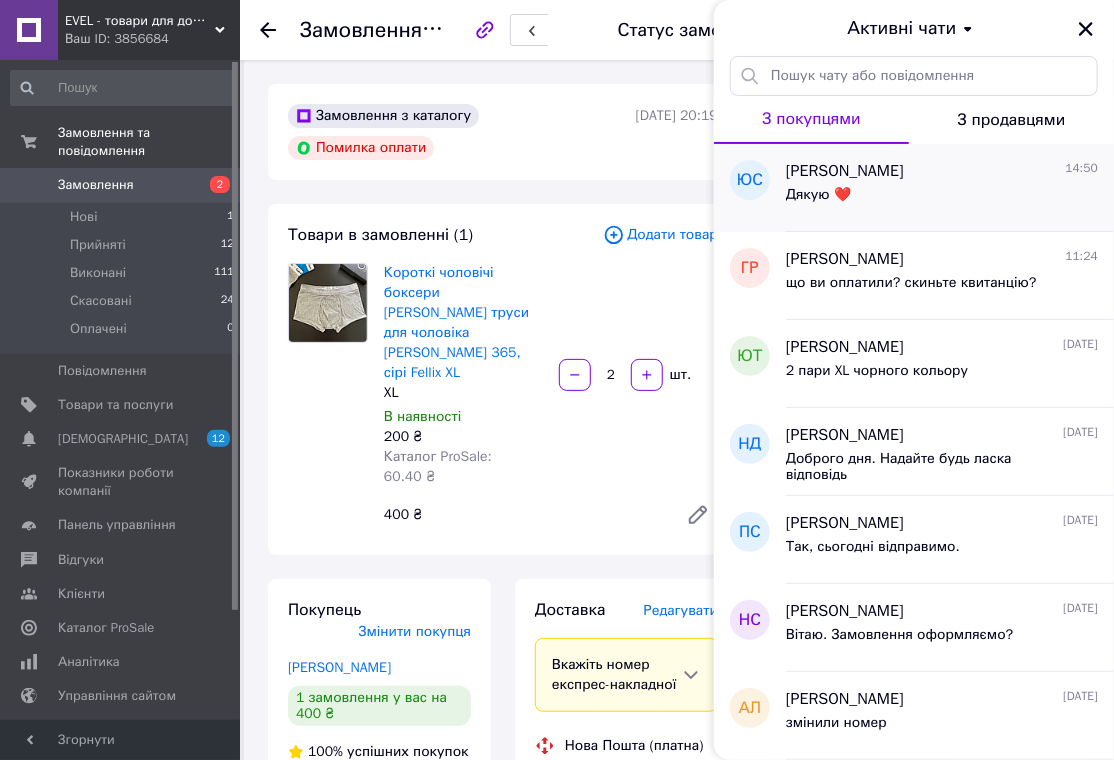 click on "ЮС" at bounding box center [750, 188] 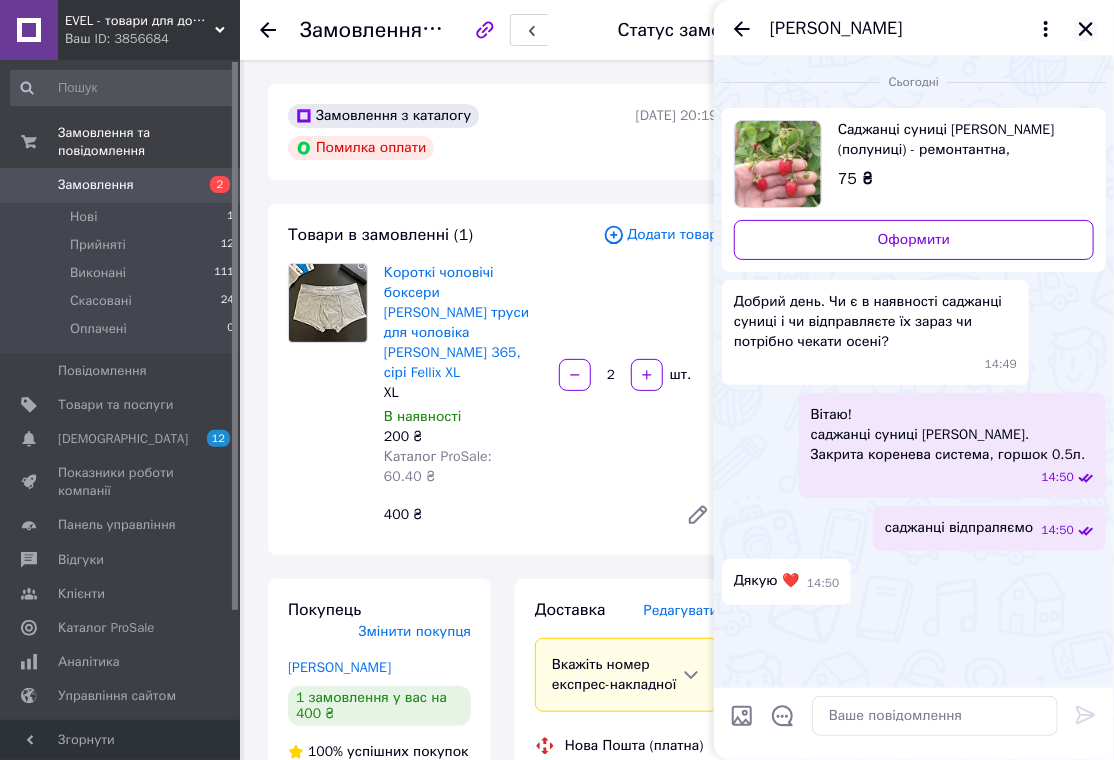 click 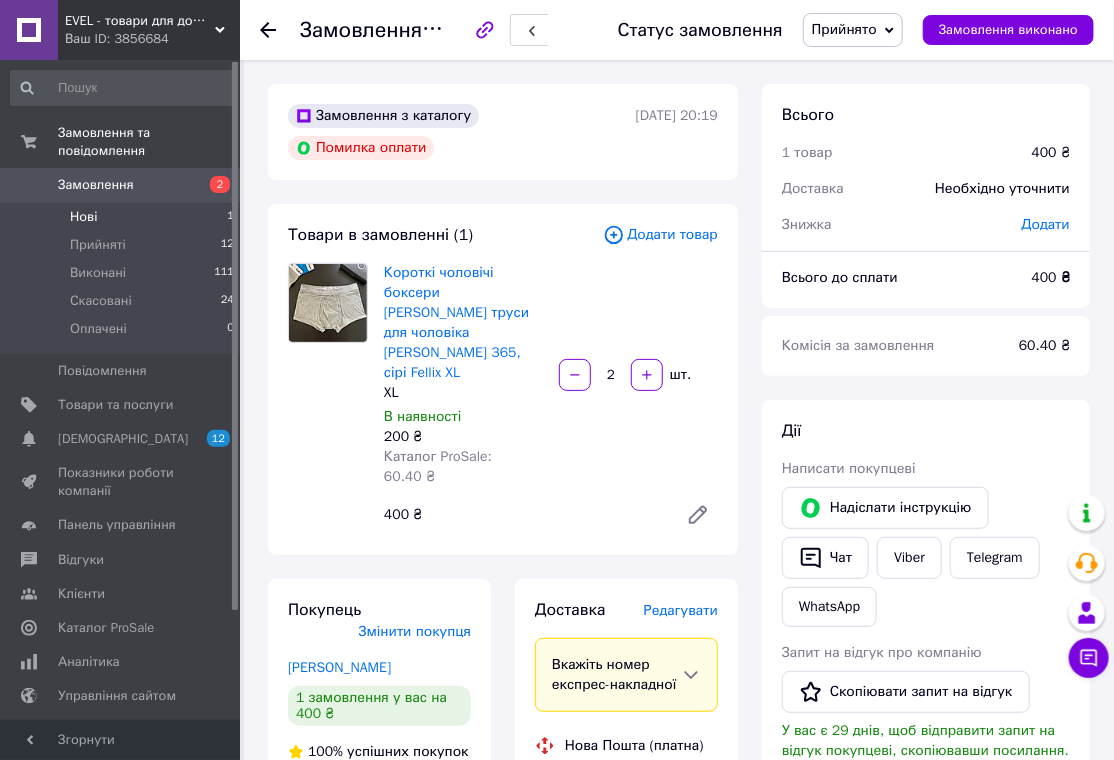 click on "Нові 1" at bounding box center (123, 217) 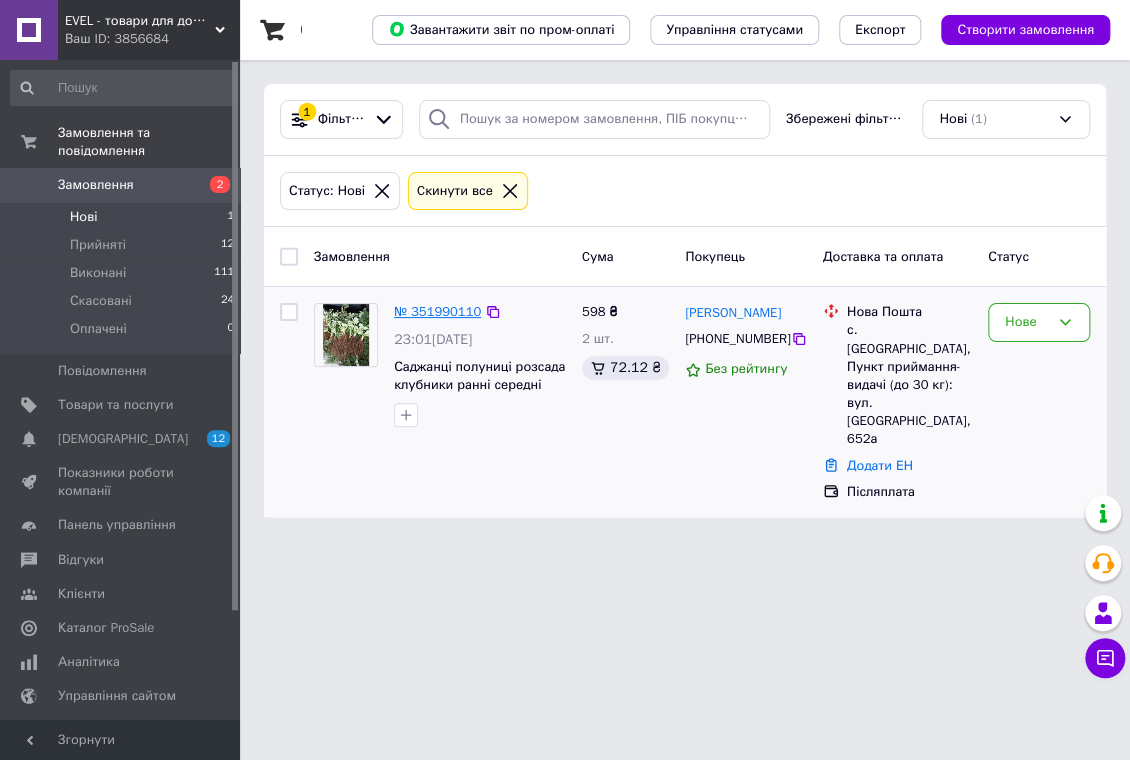 click on "№ 351990110" at bounding box center (437, 311) 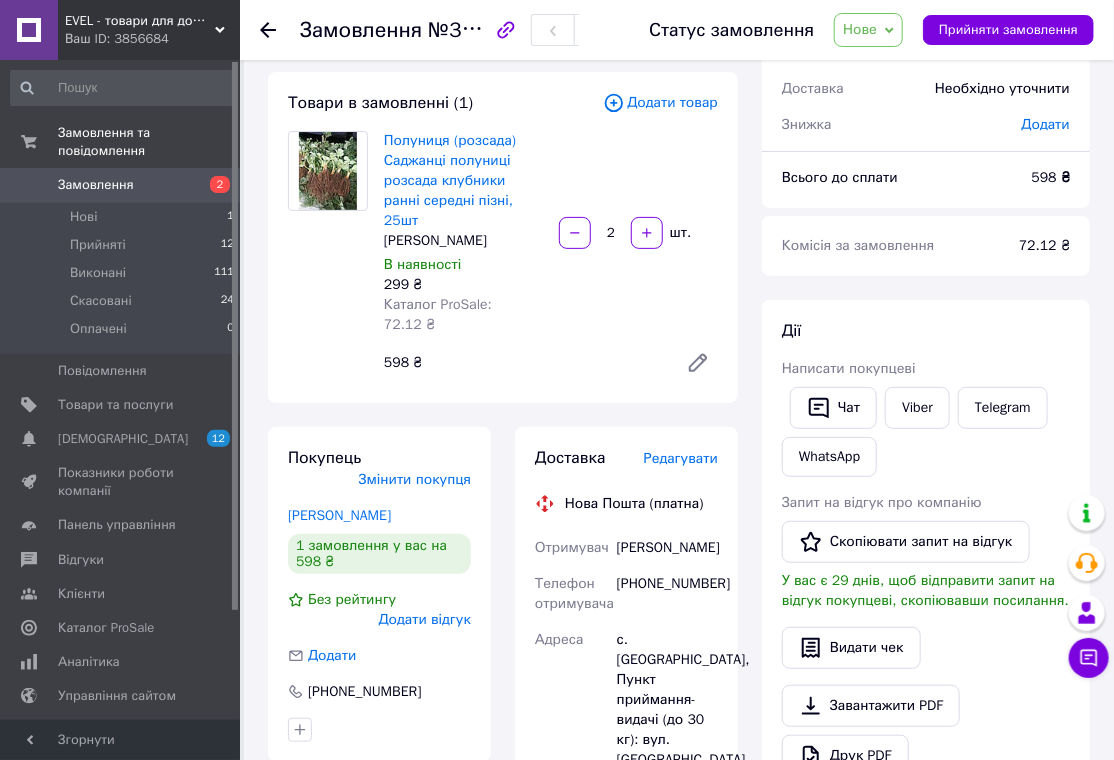 scroll, scrollTop: 0, scrollLeft: 0, axis: both 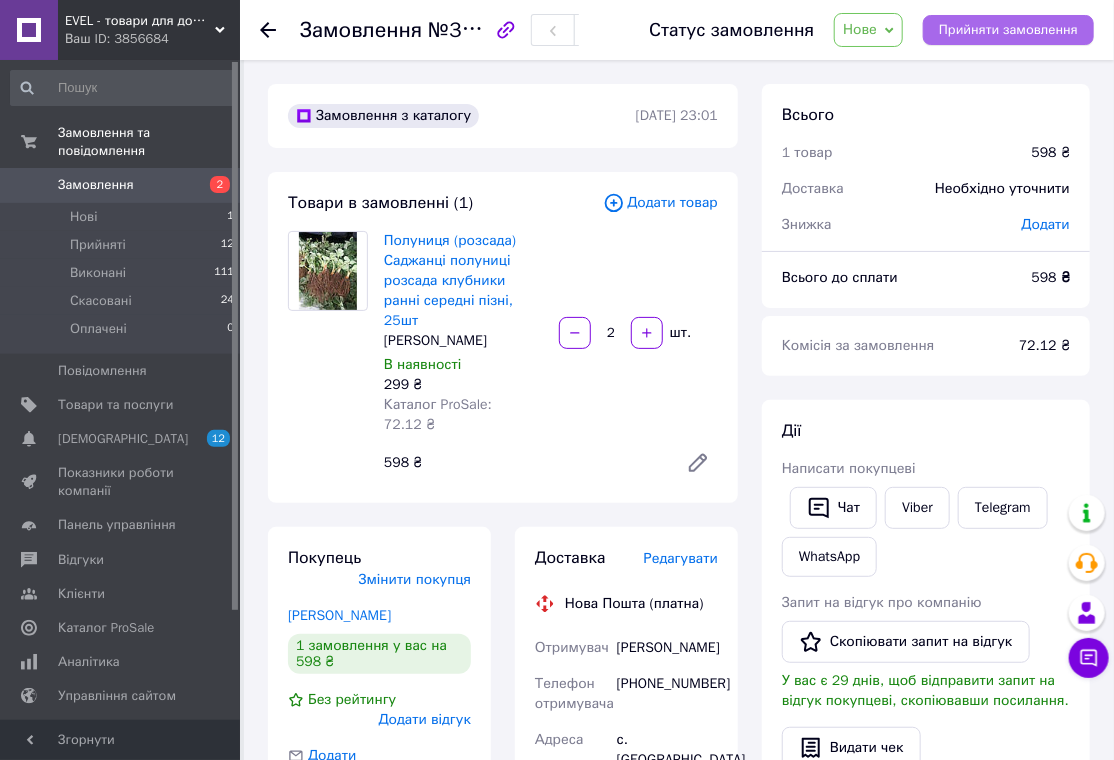 click on "Прийняти замовлення" at bounding box center [1008, 30] 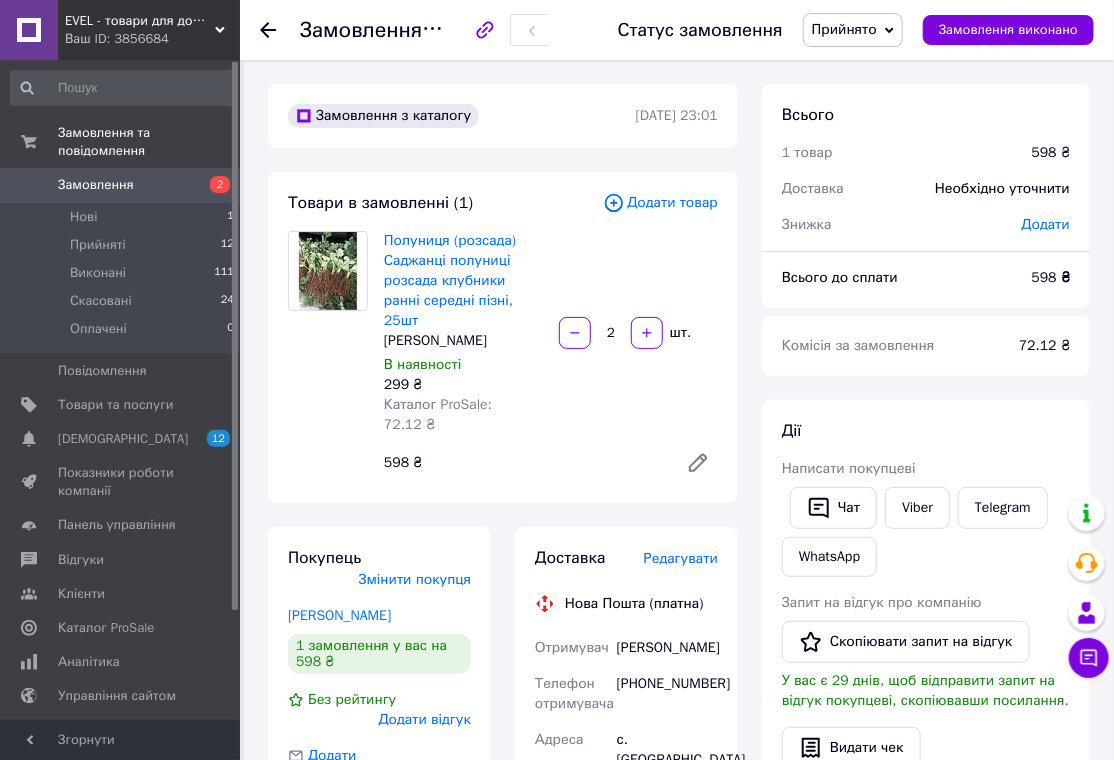 click on "598 ₴" at bounding box center (523, 463) 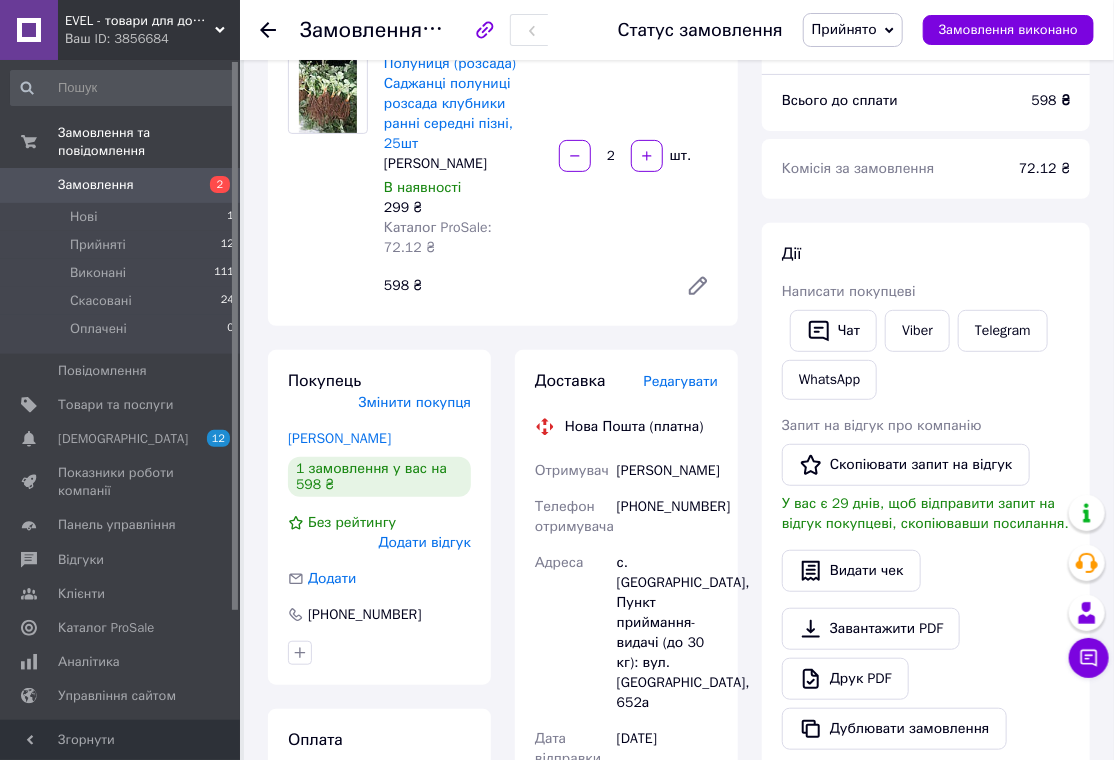 scroll, scrollTop: 200, scrollLeft: 0, axis: vertical 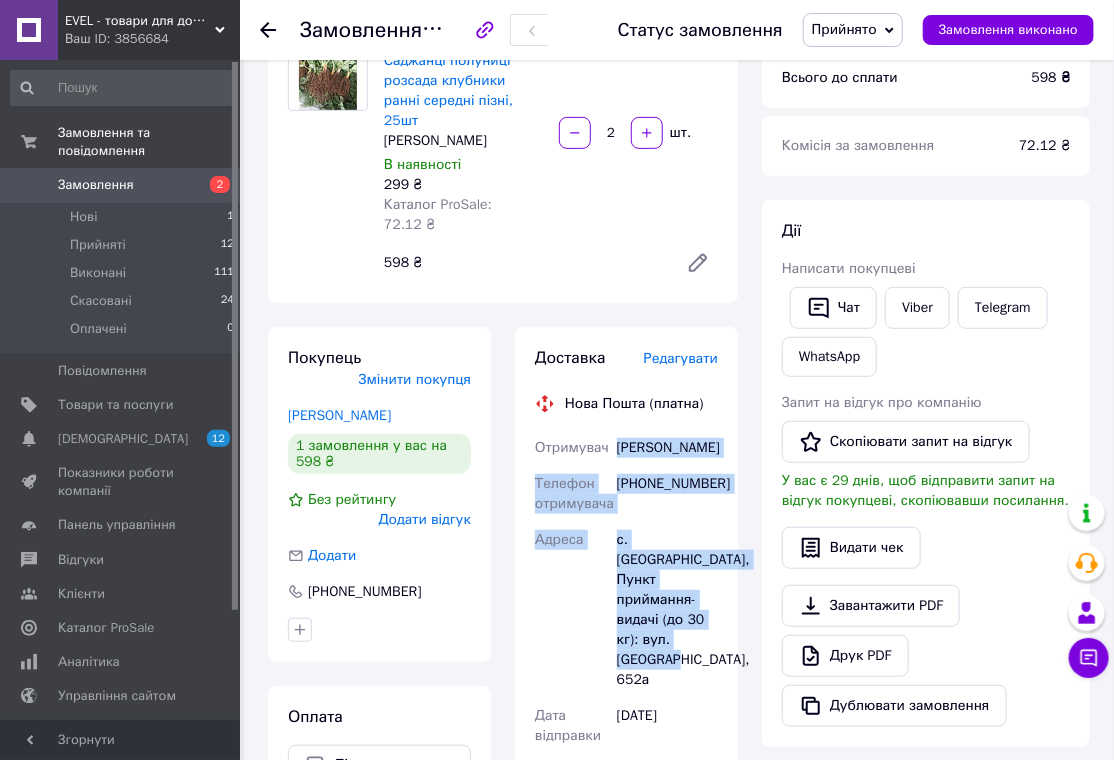 drag, startPoint x: 616, startPoint y: 402, endPoint x: 732, endPoint y: 614, distance: 241.66092 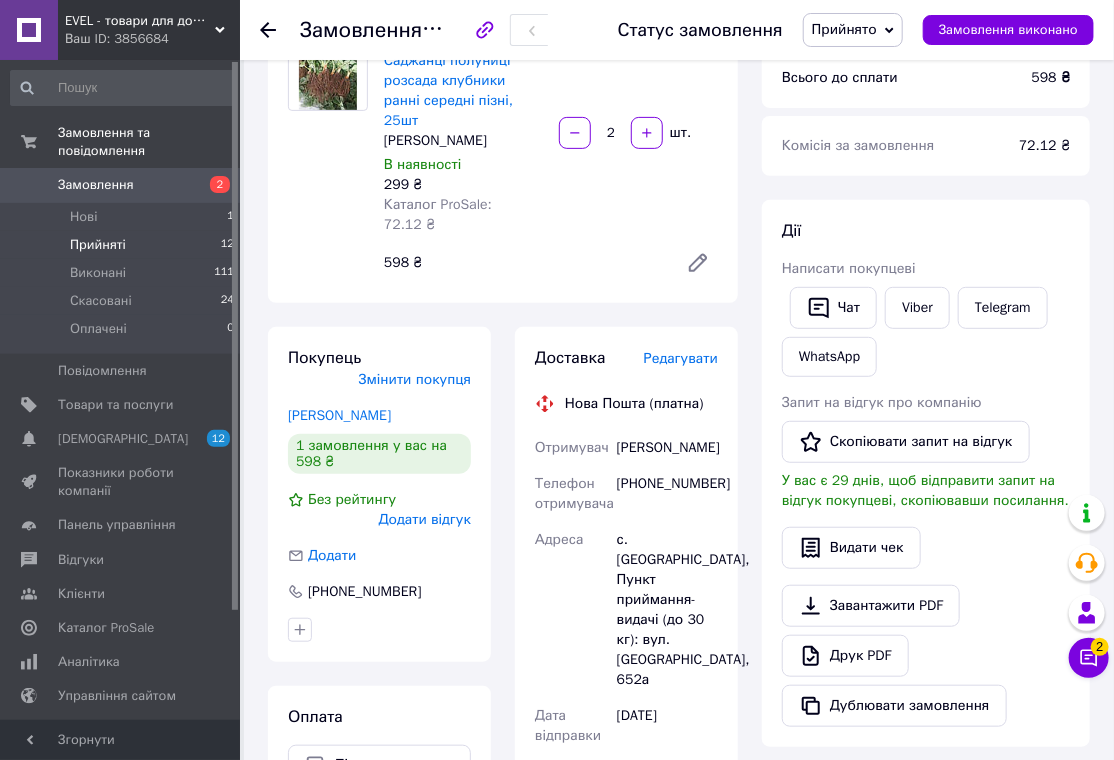 click on "Прийняті 12" at bounding box center (123, 245) 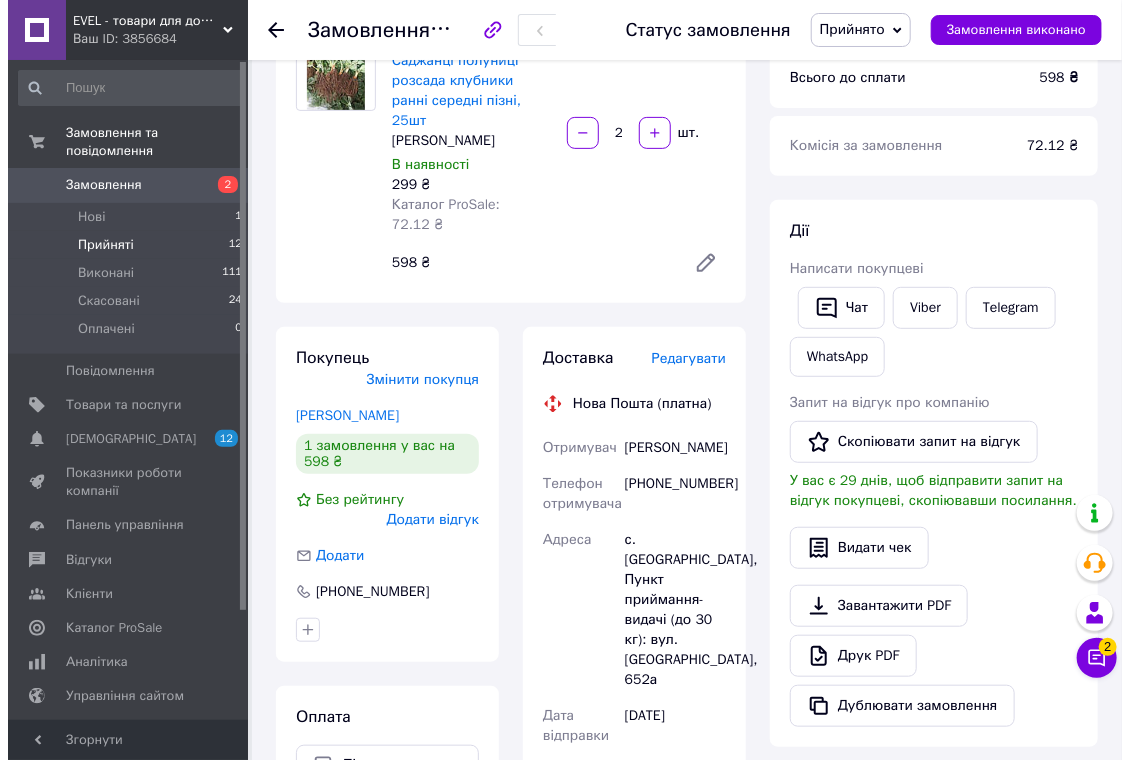 scroll, scrollTop: 0, scrollLeft: 0, axis: both 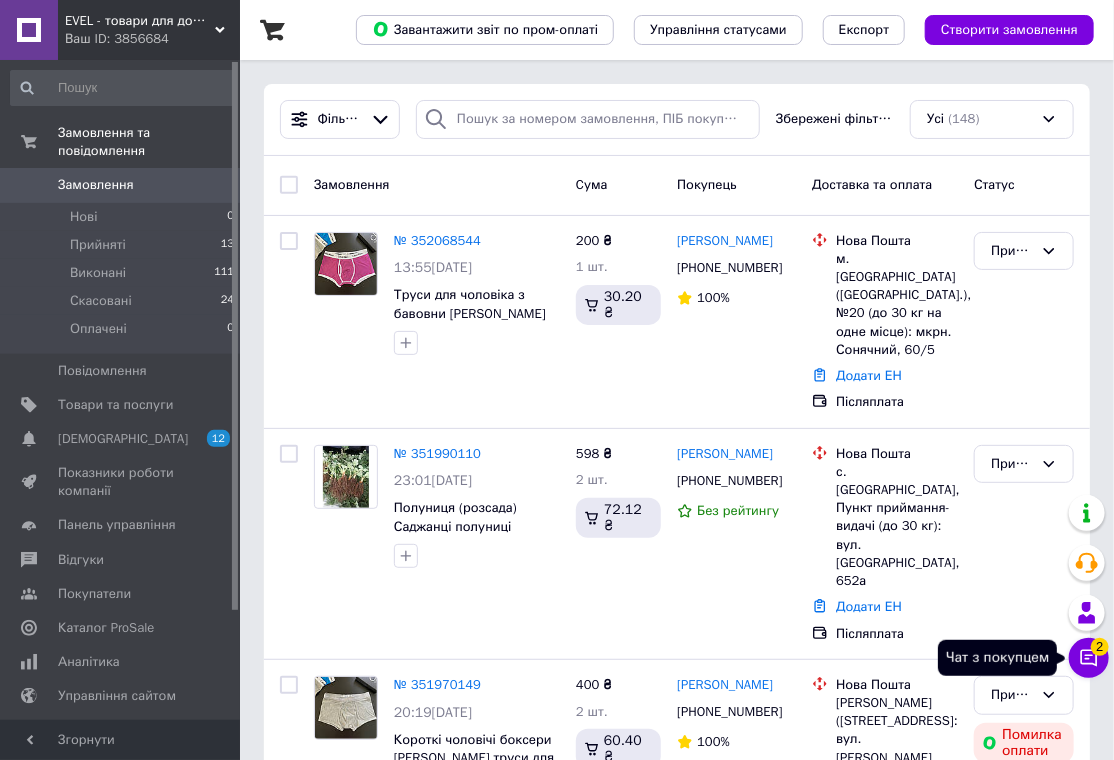 click 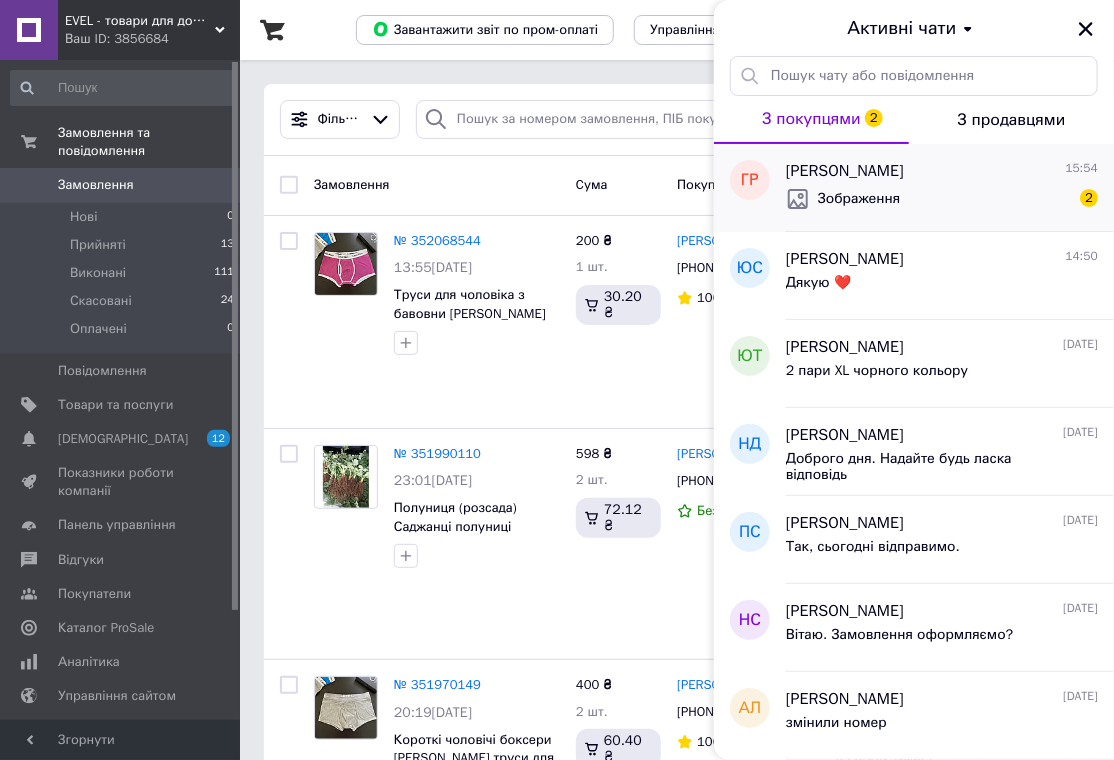 click on "Зображення 2" at bounding box center (942, 199) 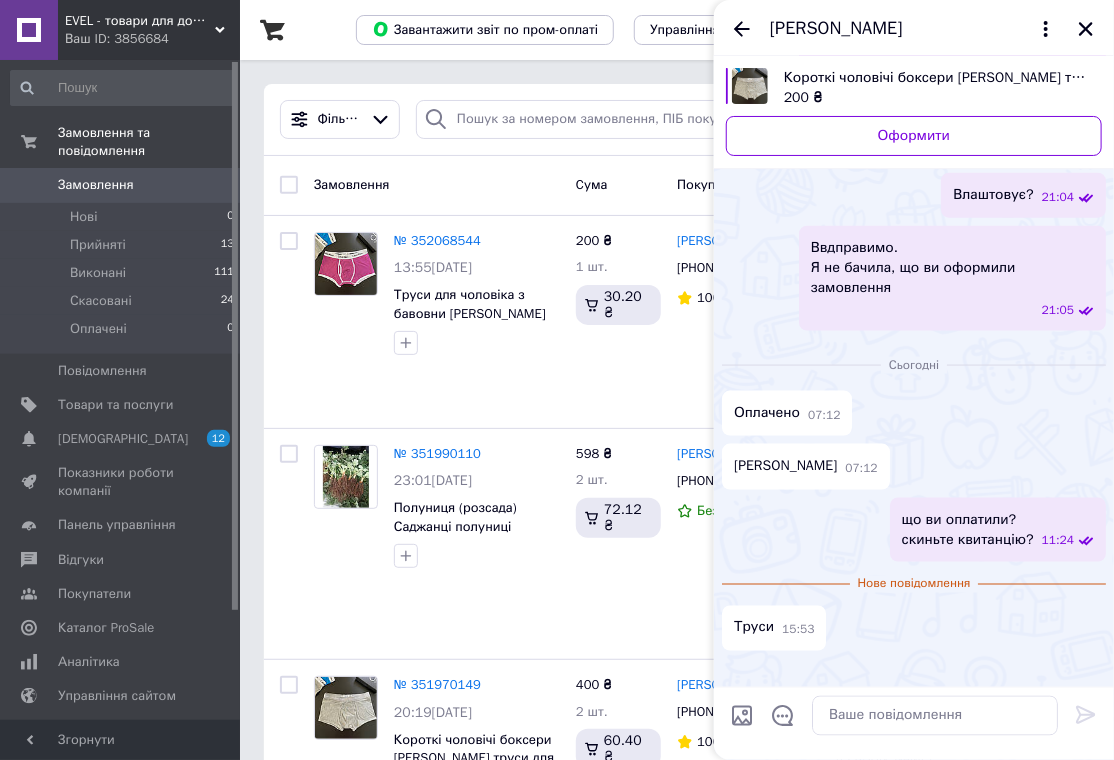scroll, scrollTop: 1132, scrollLeft: 0, axis: vertical 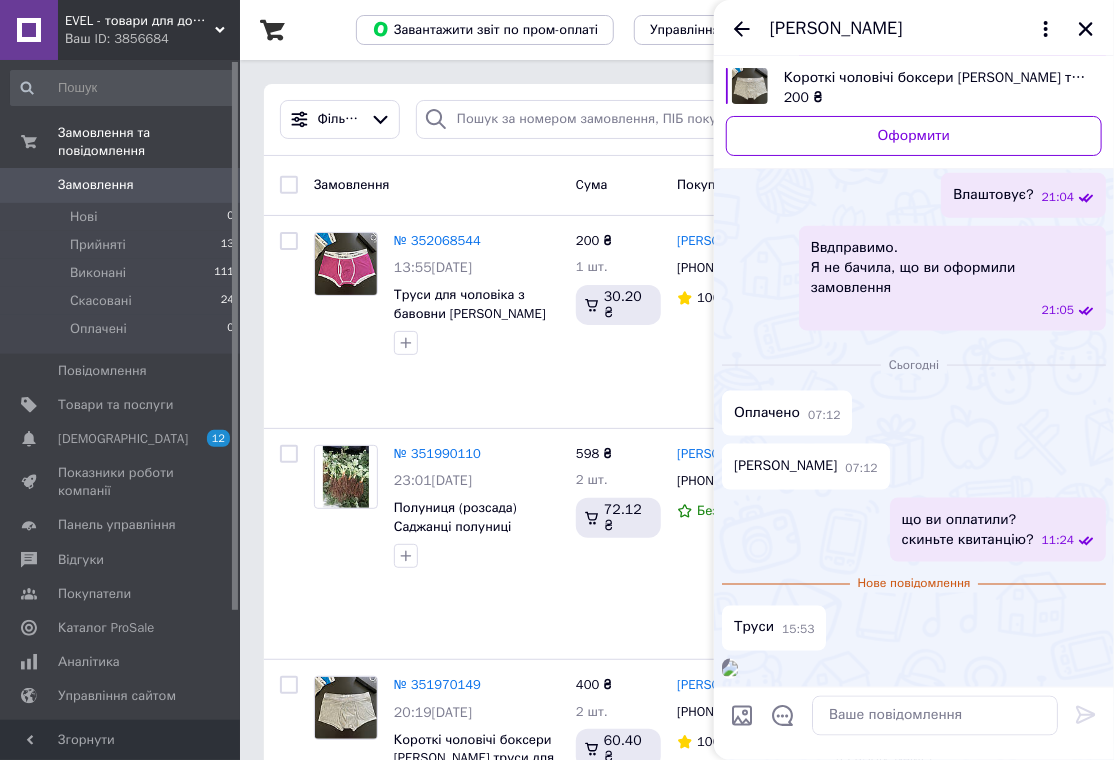 click at bounding box center [730, 669] 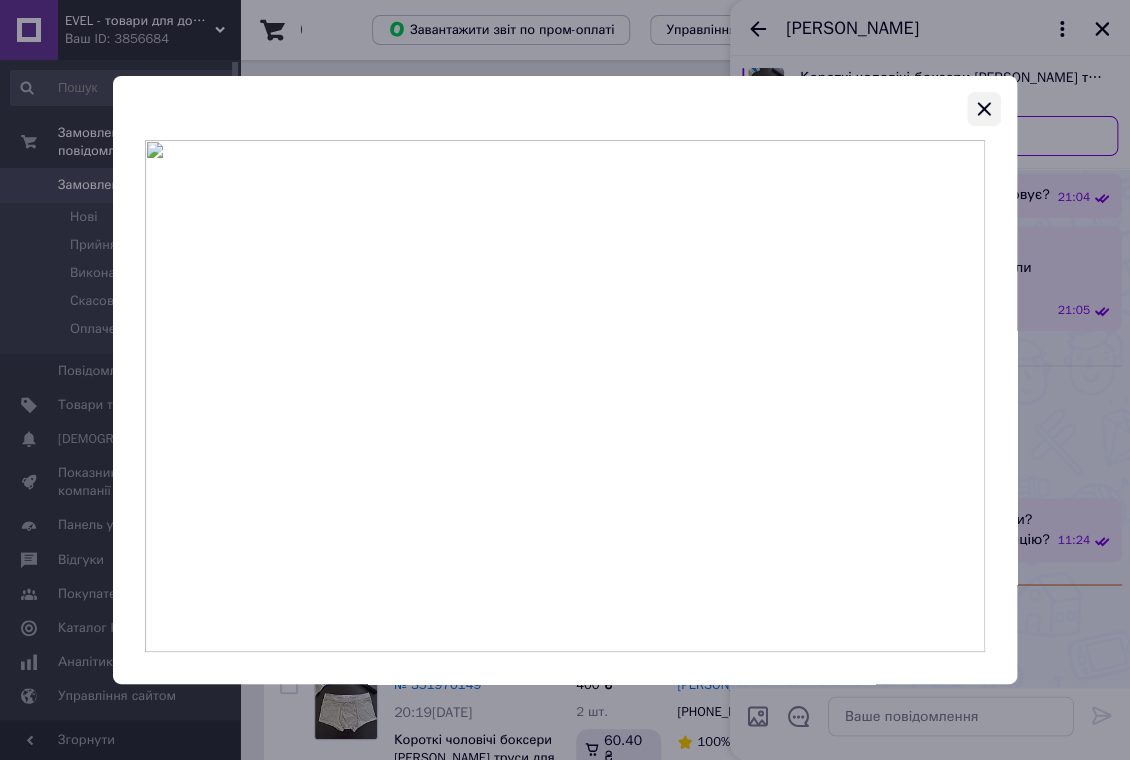 click 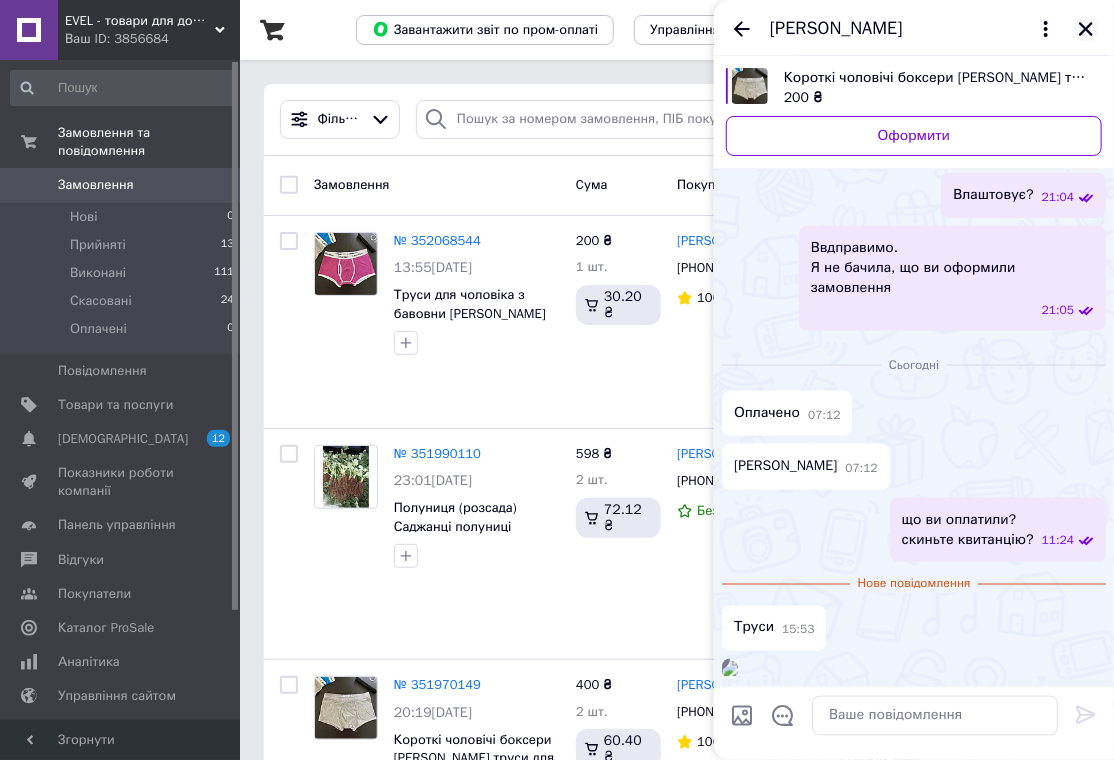 click 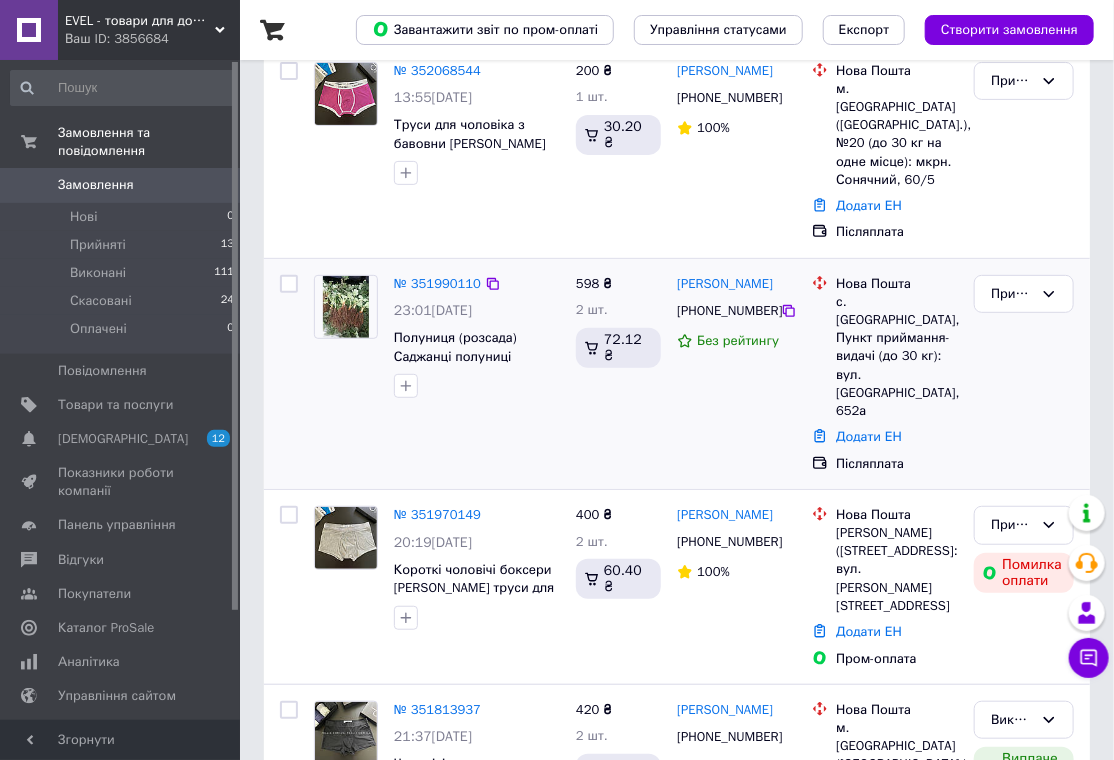 scroll, scrollTop: 200, scrollLeft: 0, axis: vertical 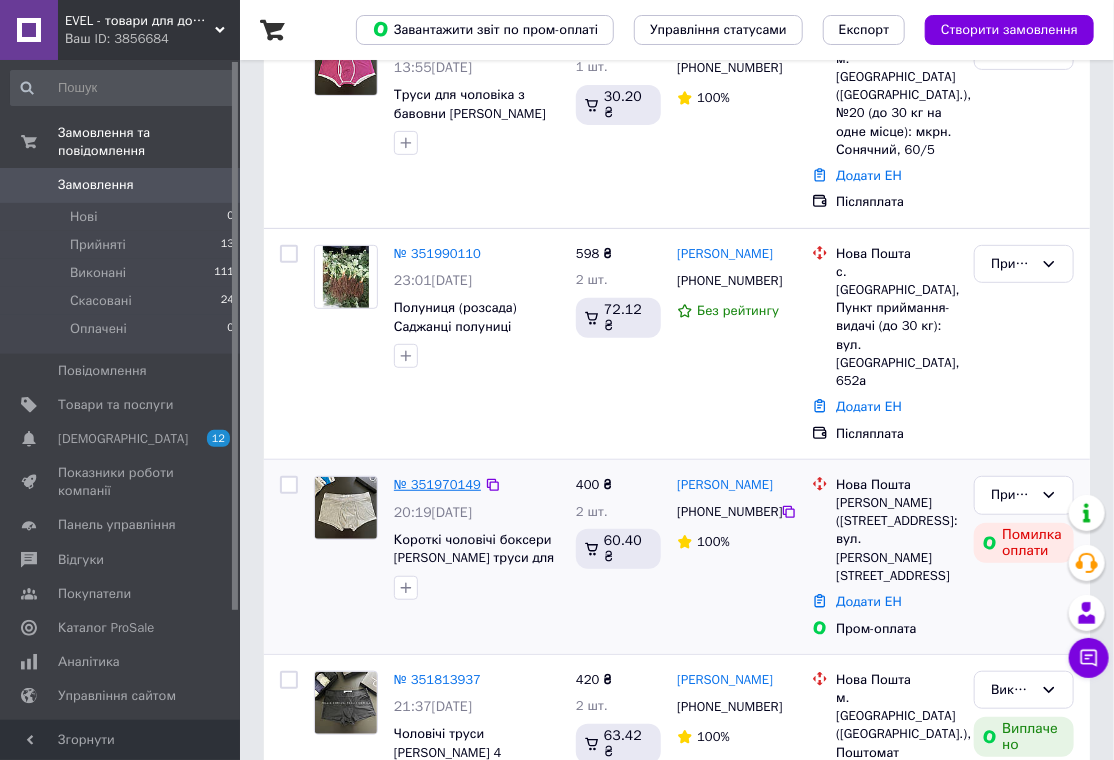click on "№ 351970149" at bounding box center [437, 484] 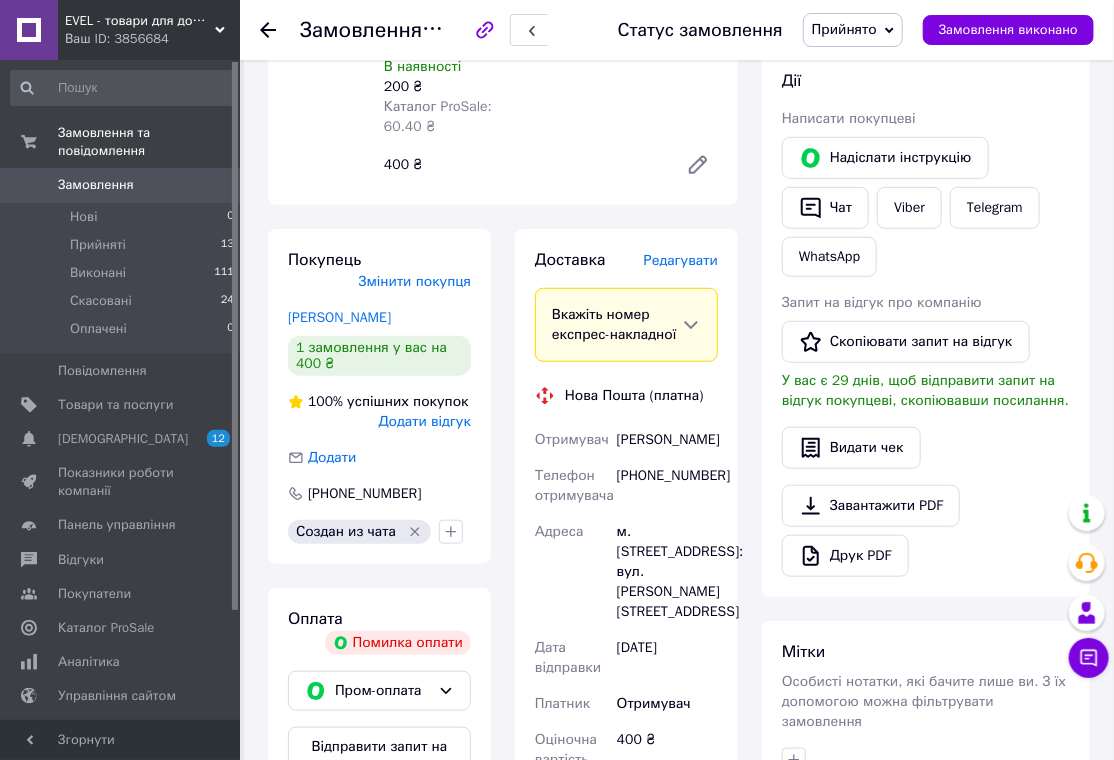 scroll, scrollTop: 400, scrollLeft: 0, axis: vertical 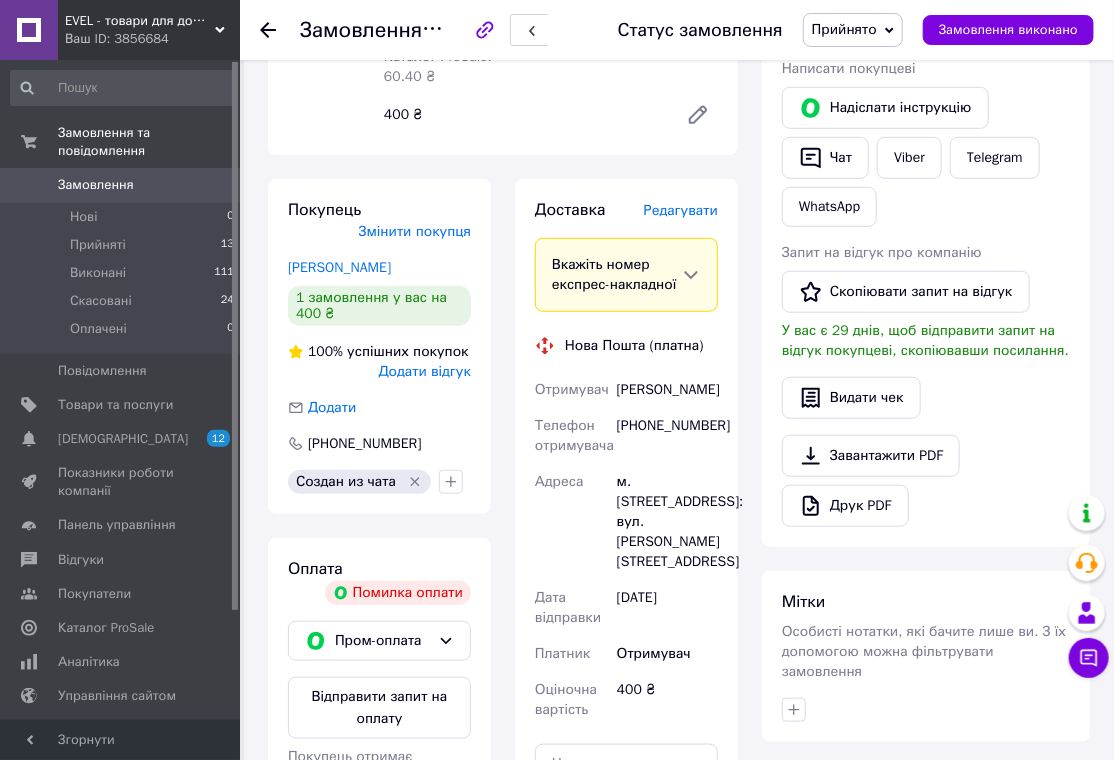 drag, startPoint x: 618, startPoint y: 347, endPoint x: 706, endPoint y: 493, distance: 170.46994 